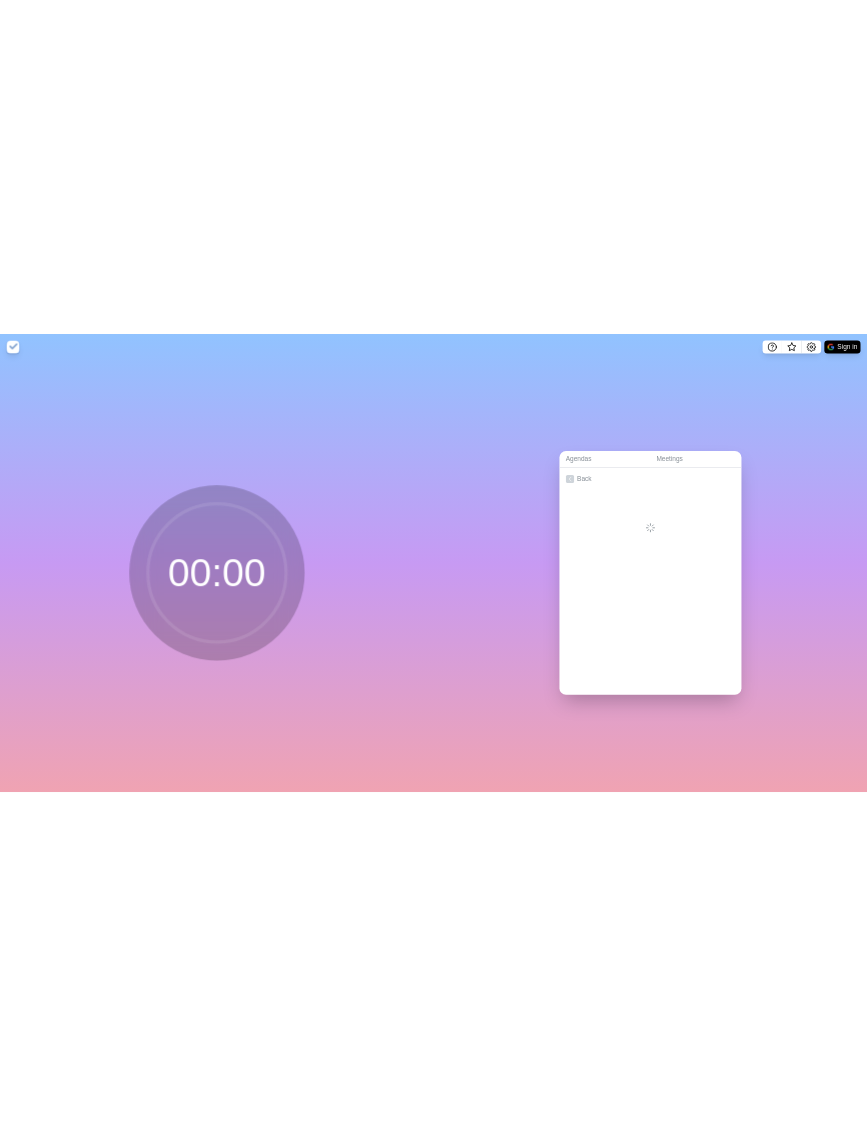 scroll, scrollTop: 0, scrollLeft: 0, axis: both 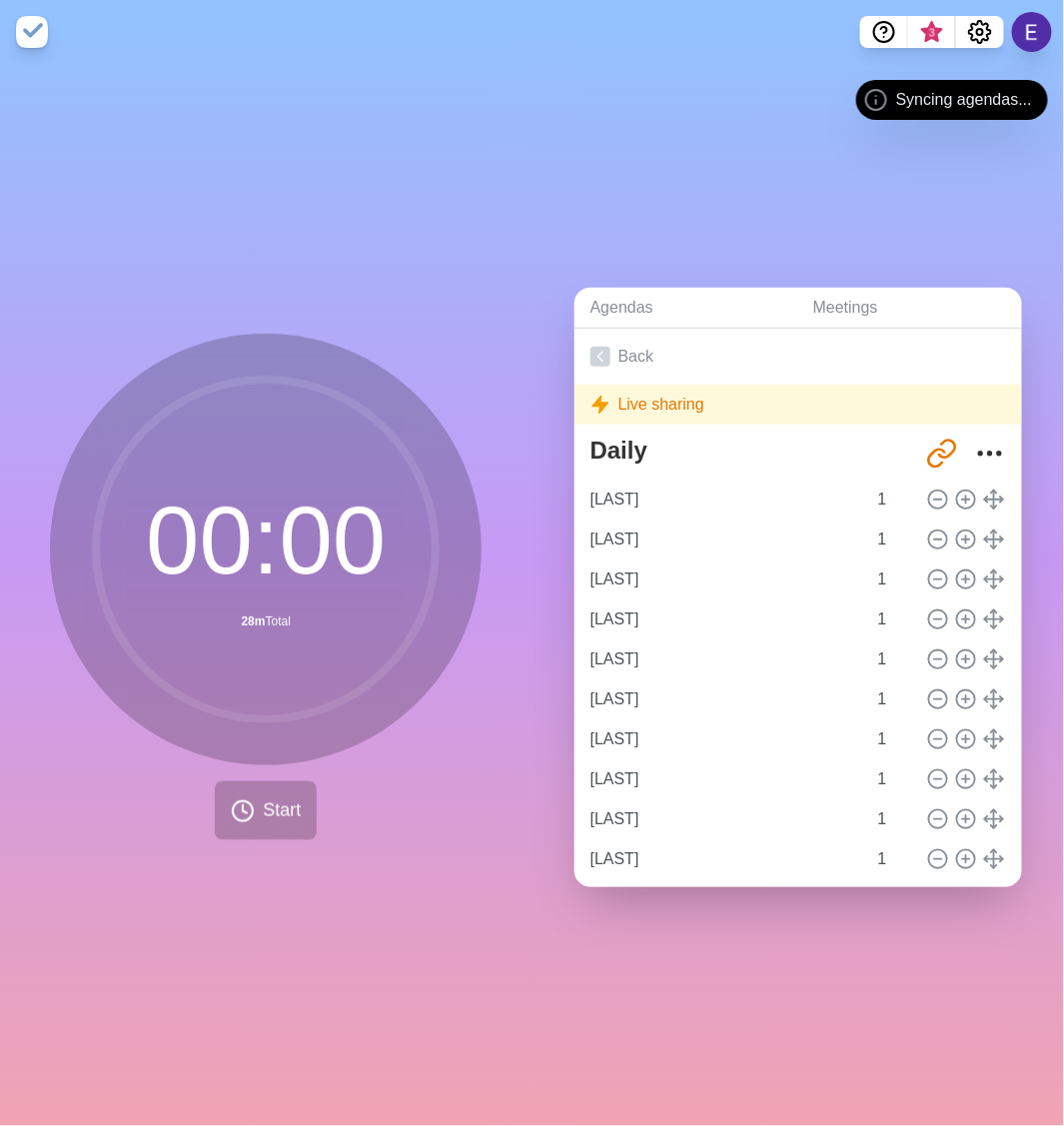 click on "00 : 00   28m
Total             Start" at bounding box center [266, 594] 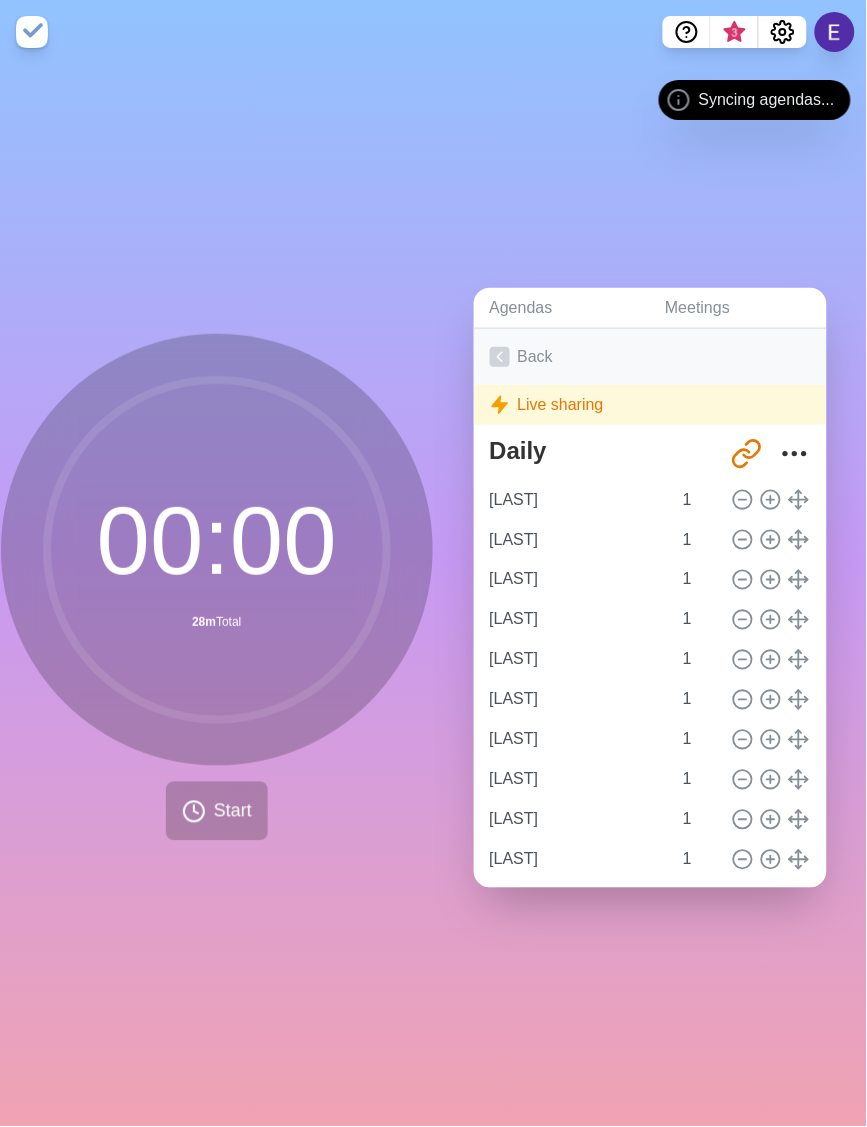 click on "Back" at bounding box center [651, 357] 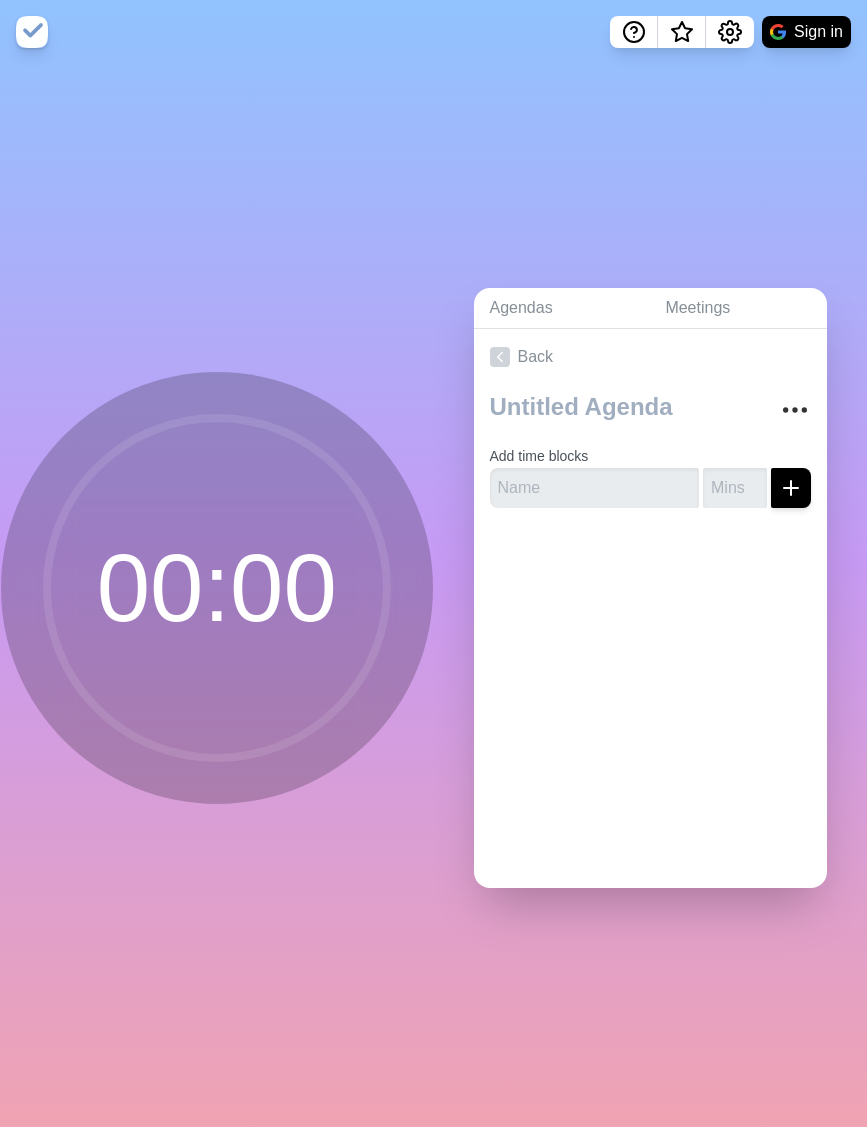 scroll, scrollTop: 0, scrollLeft: 0, axis: both 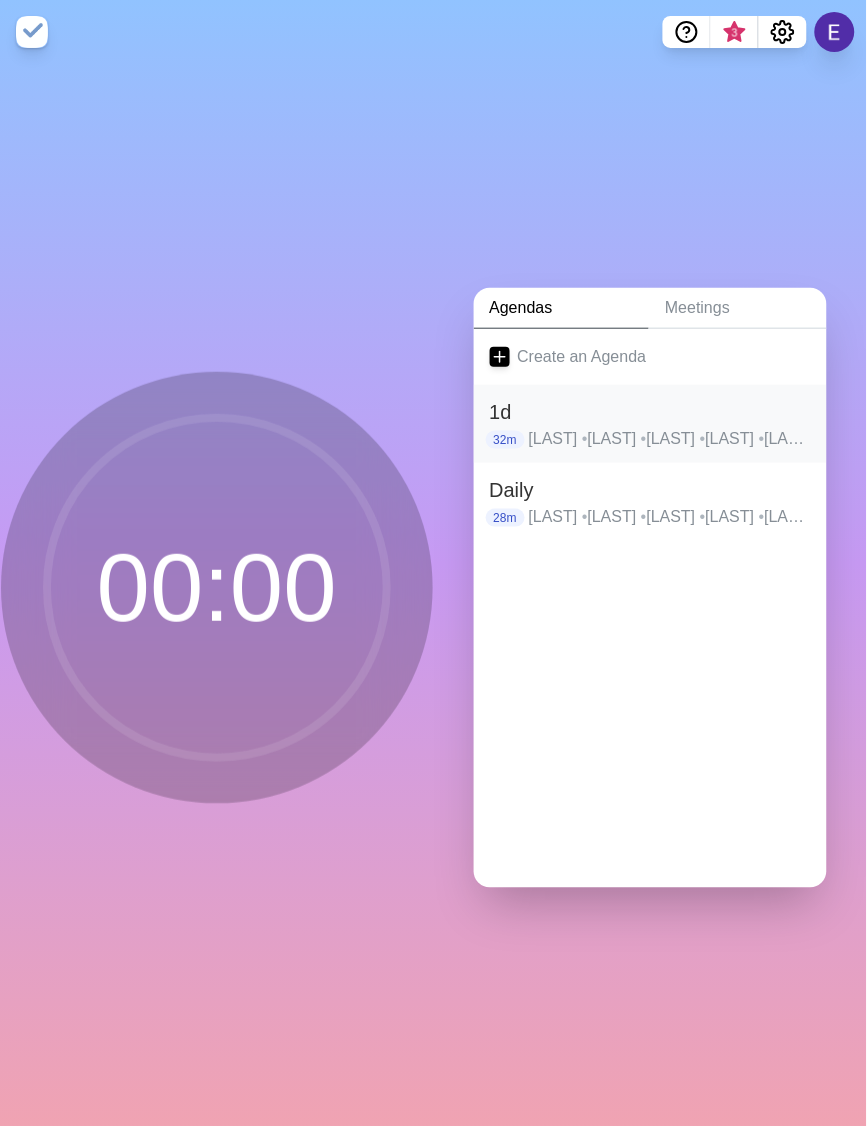 click on "1d" at bounding box center [651, 412] 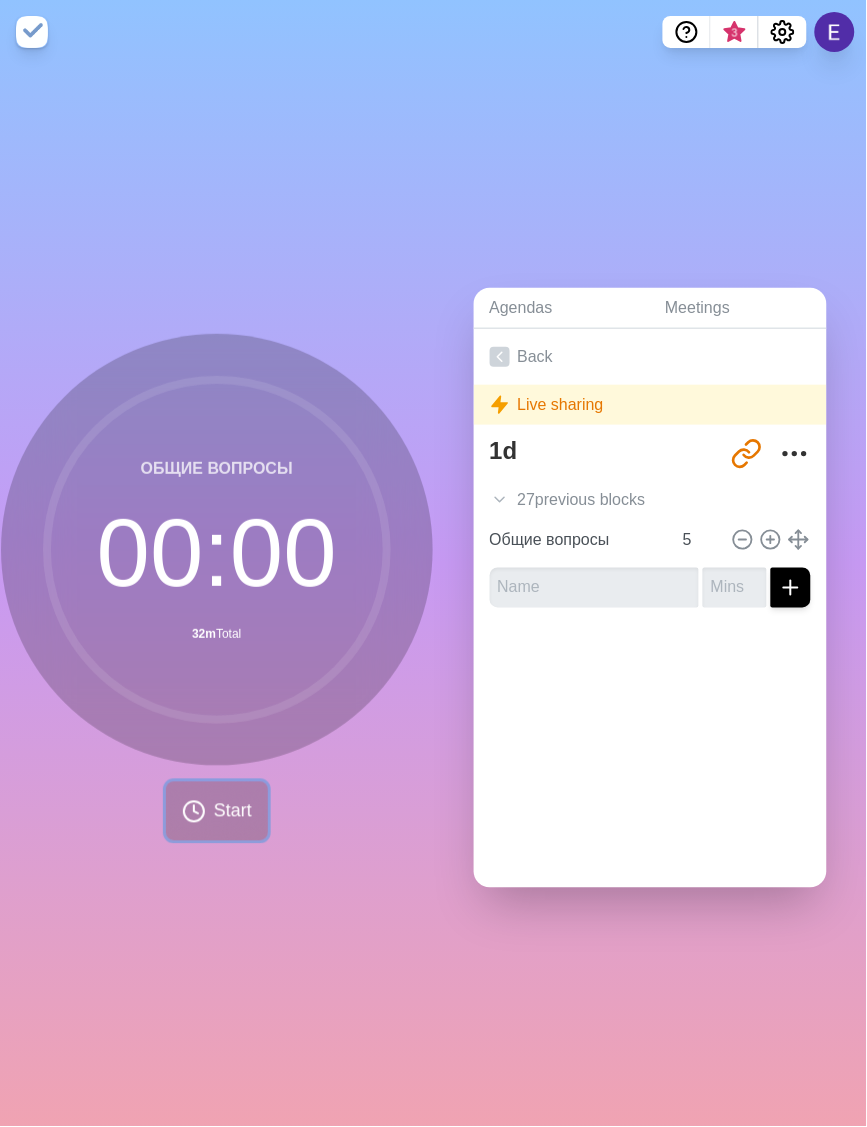 click on "Start" at bounding box center (217, 811) 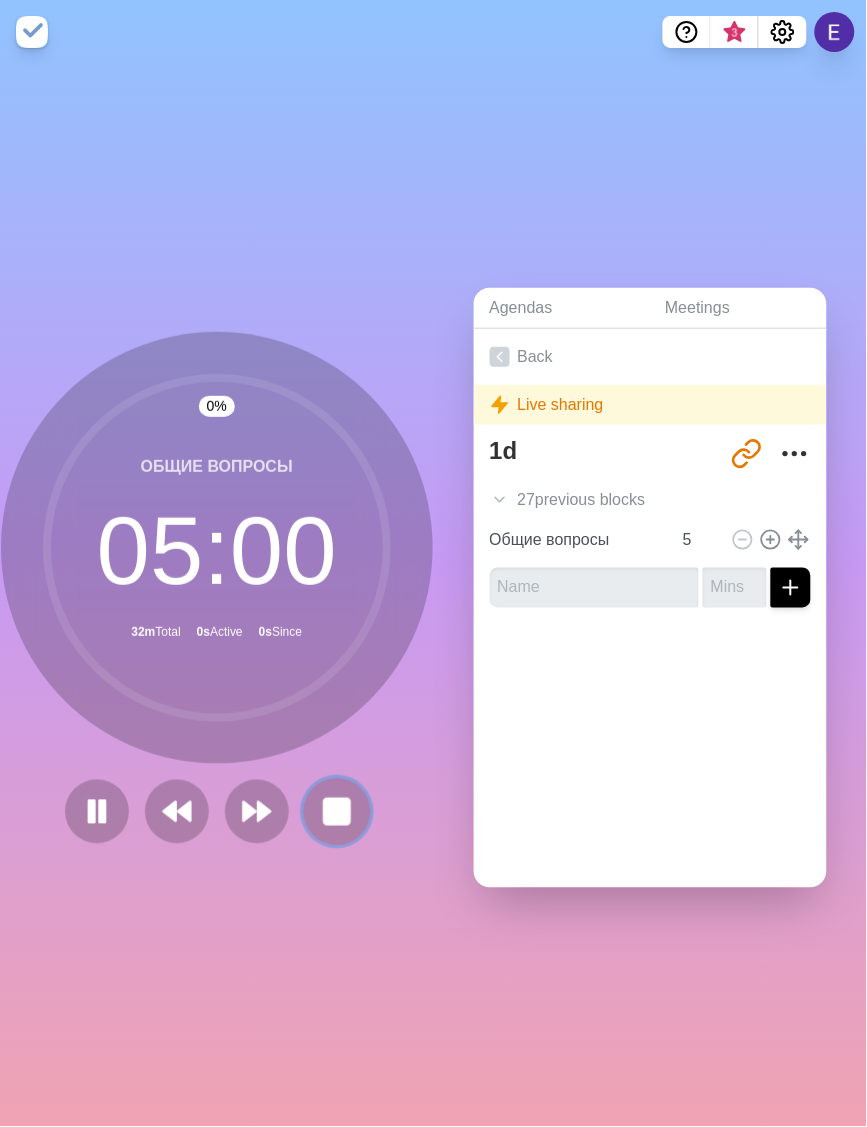 click 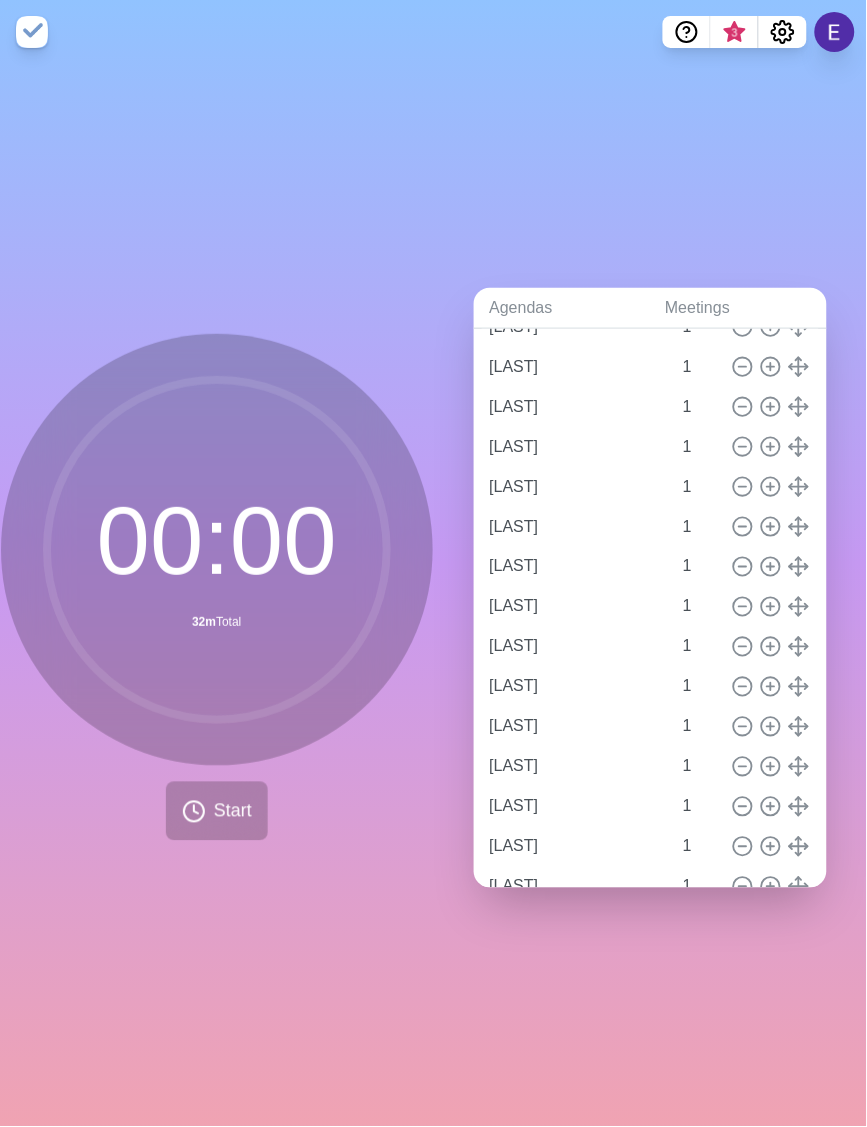 scroll, scrollTop: 106, scrollLeft: 0, axis: vertical 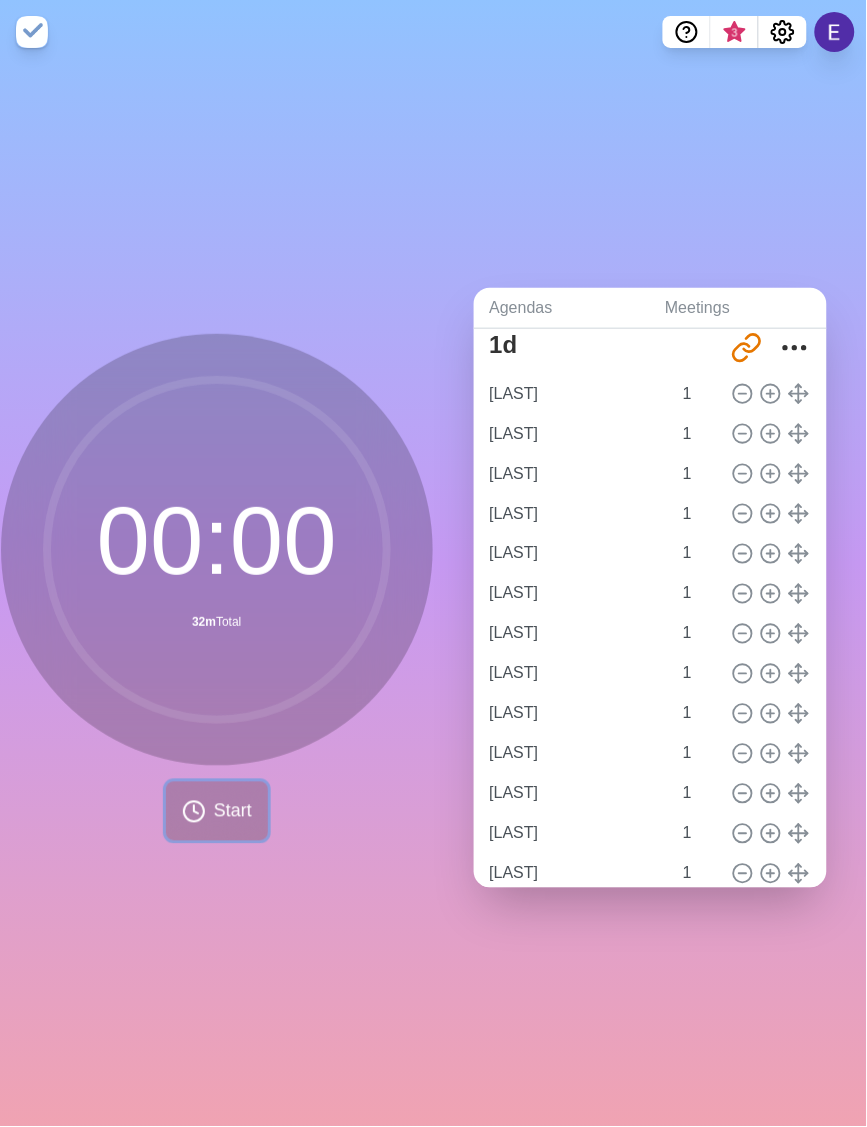 click on "Start" at bounding box center (233, 811) 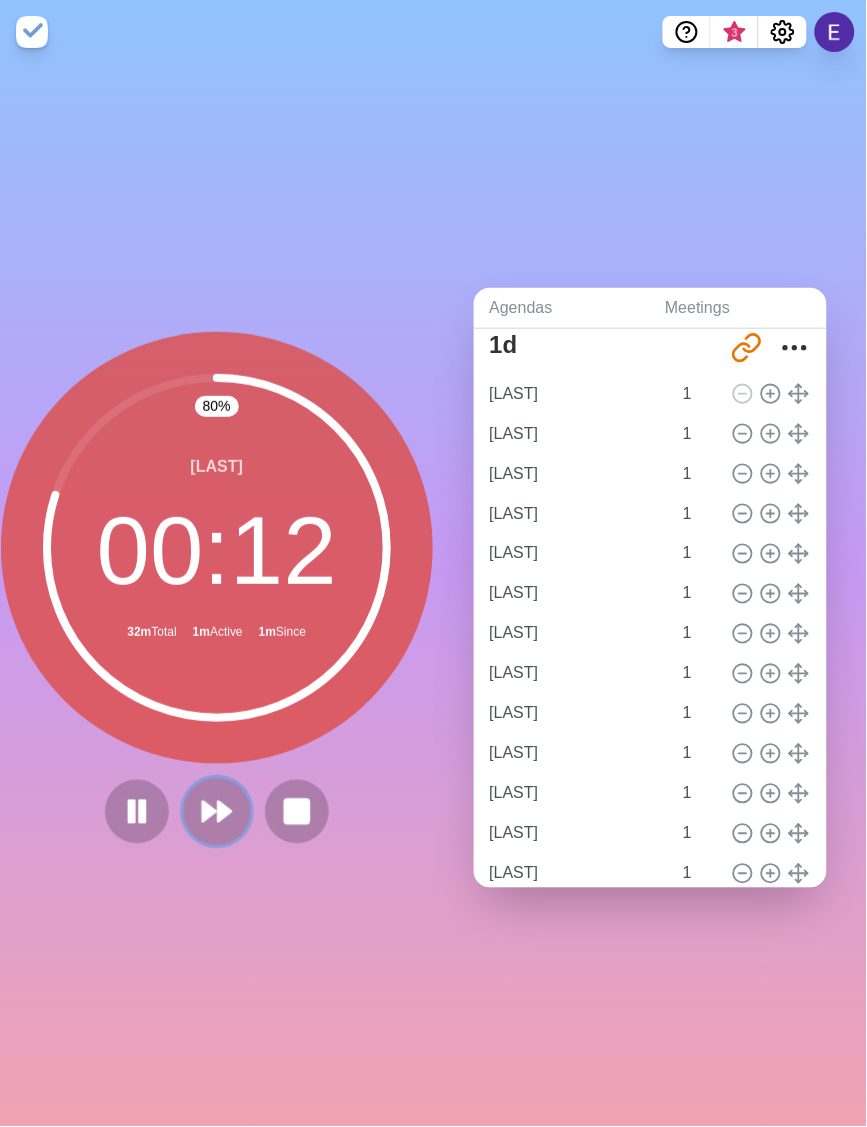 click 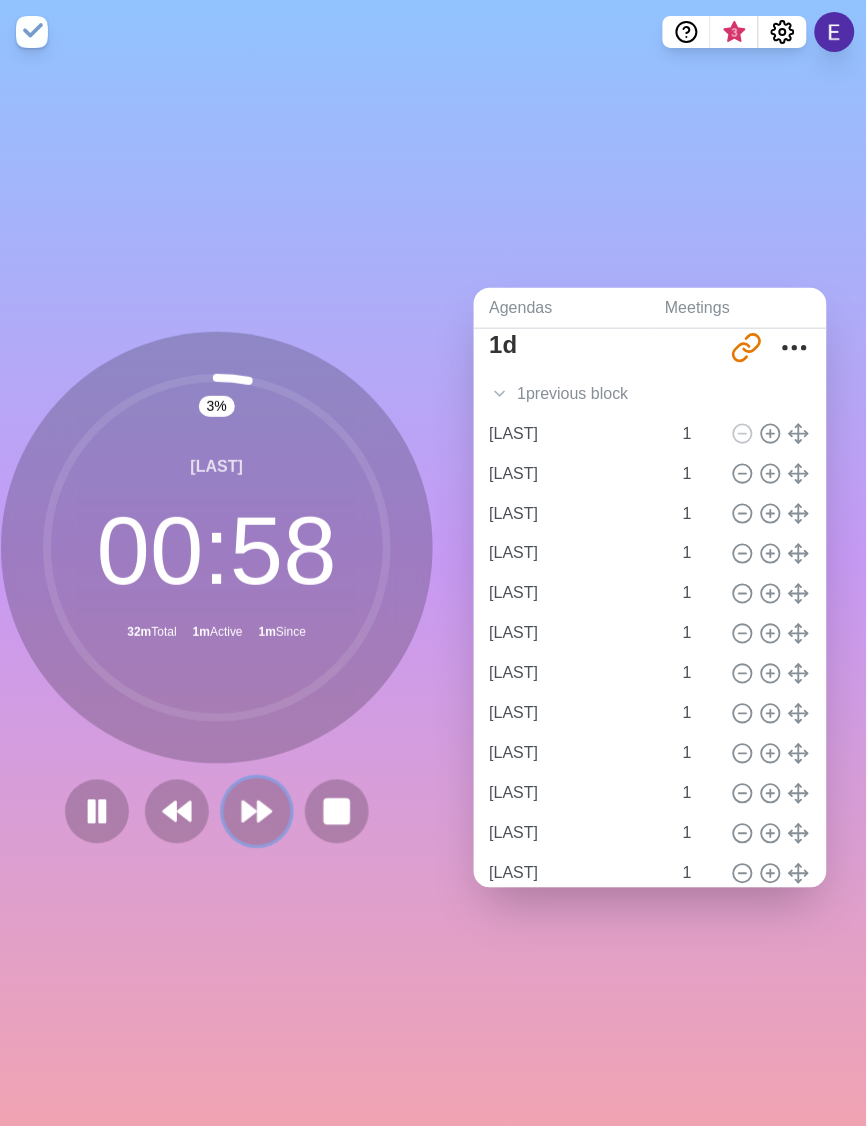 click 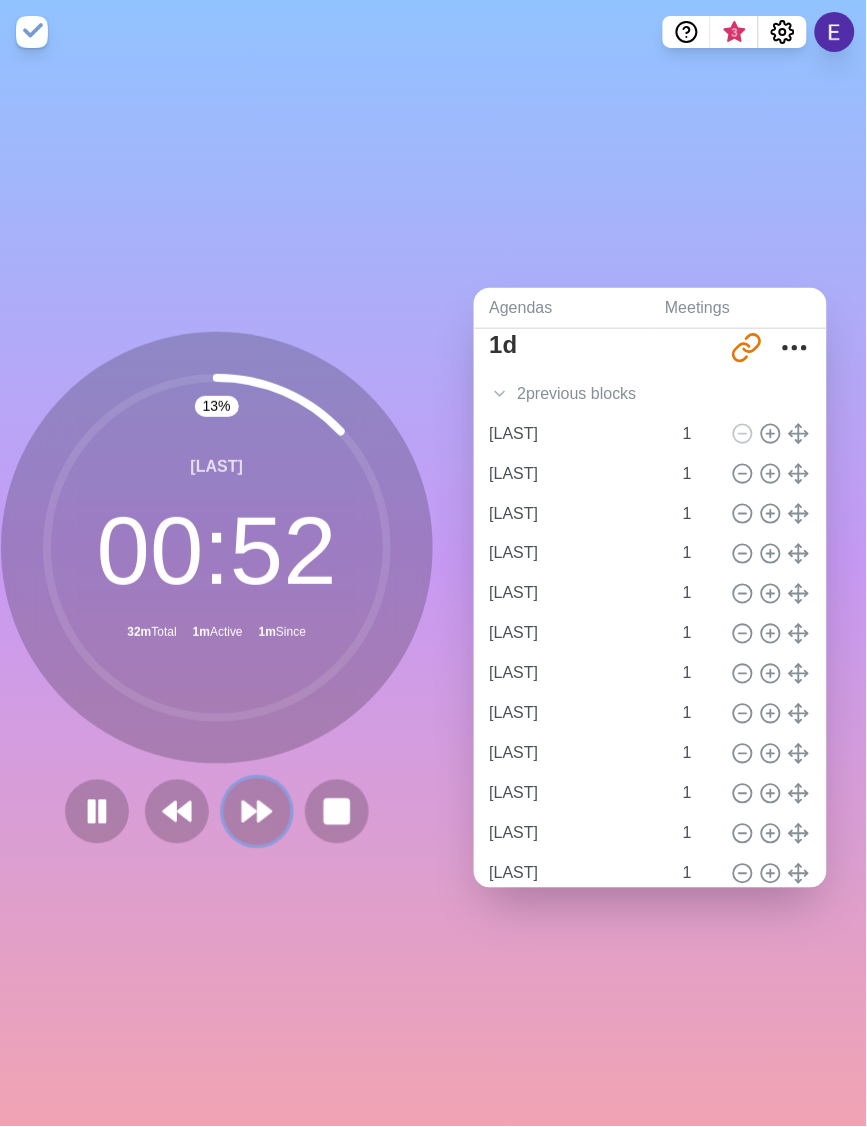 click at bounding box center [256, 811] 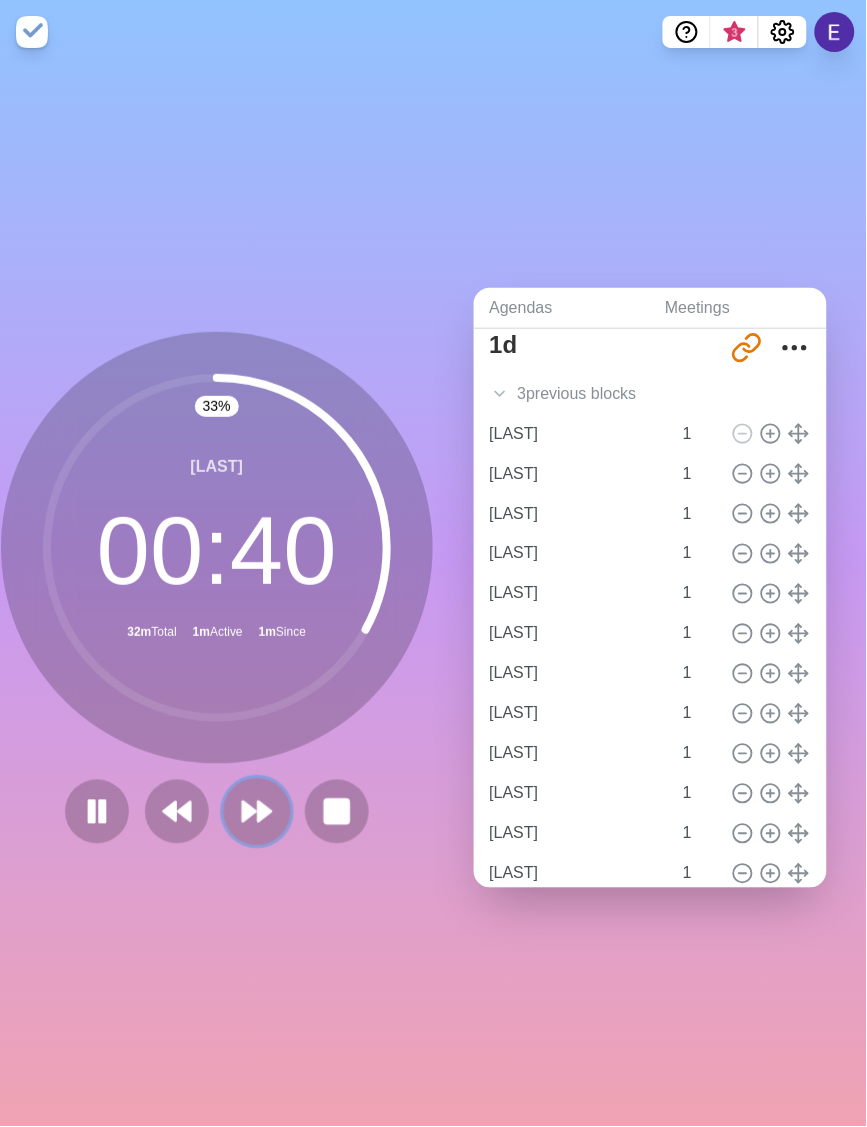 click 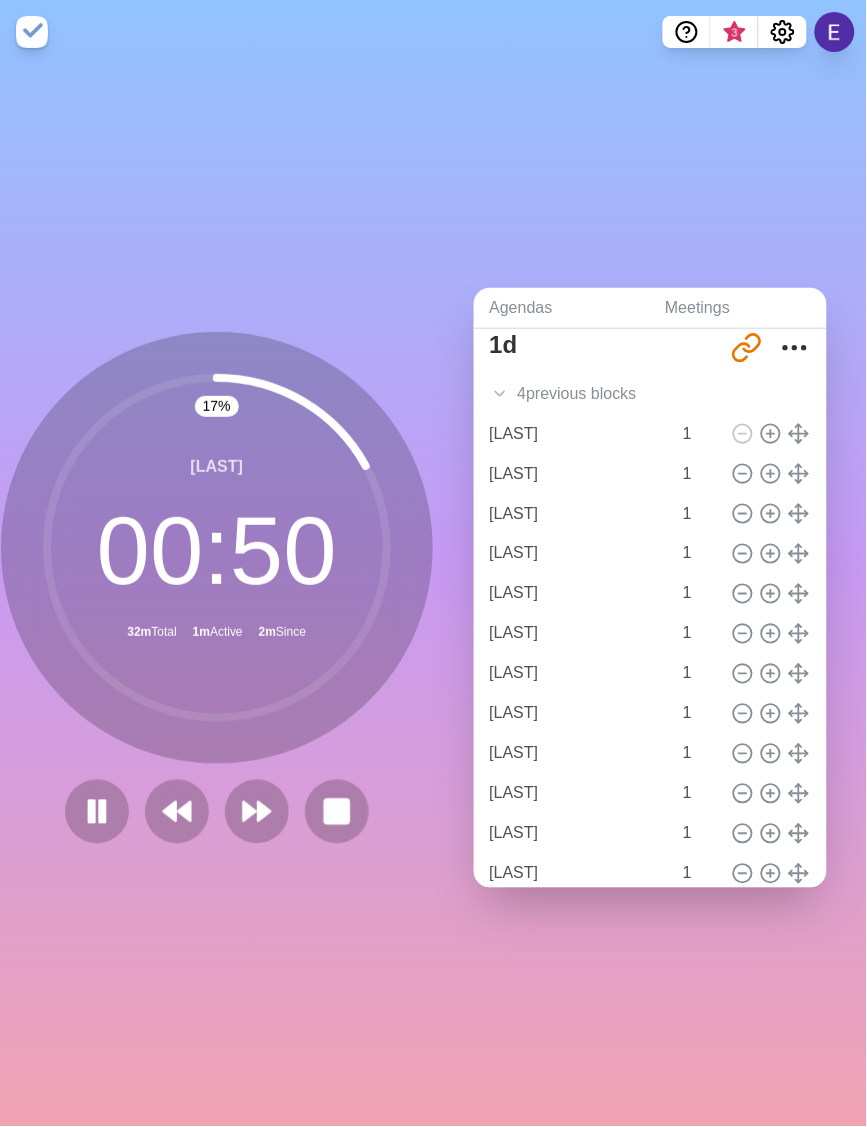 click at bounding box center (217, 812) 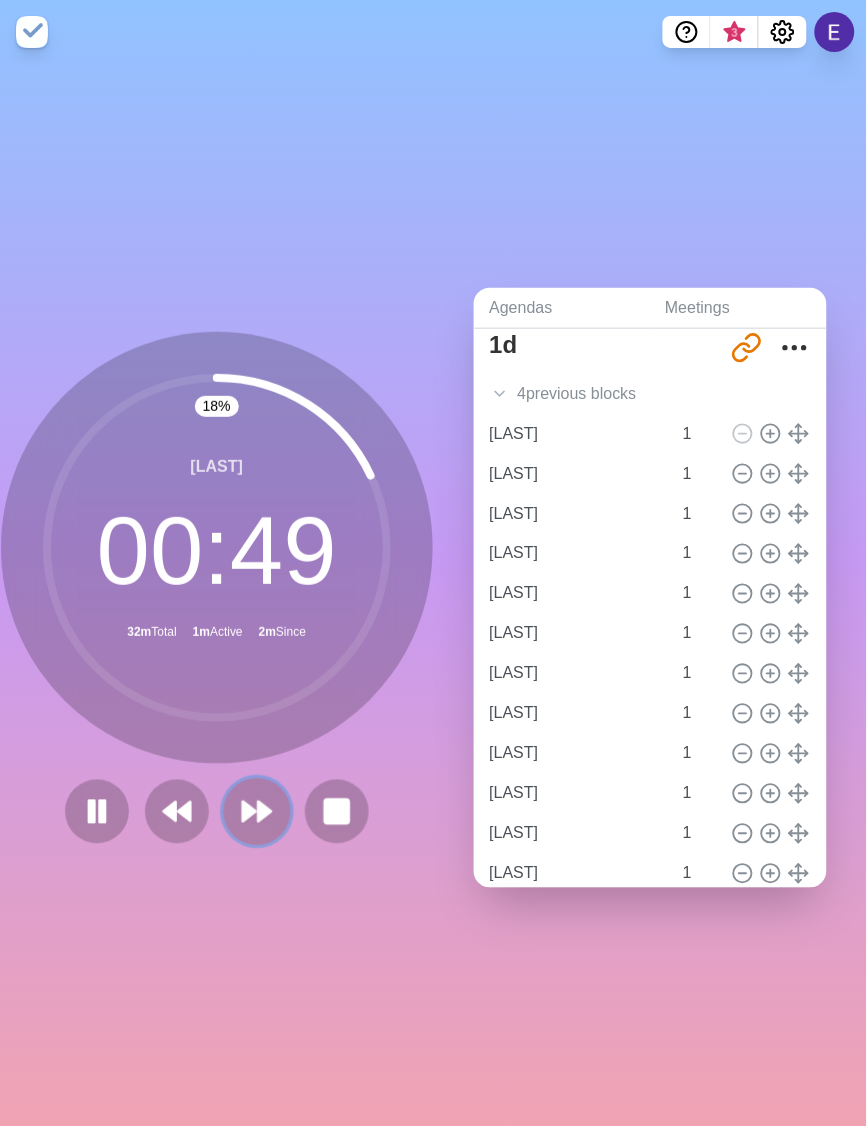 click at bounding box center [256, 811] 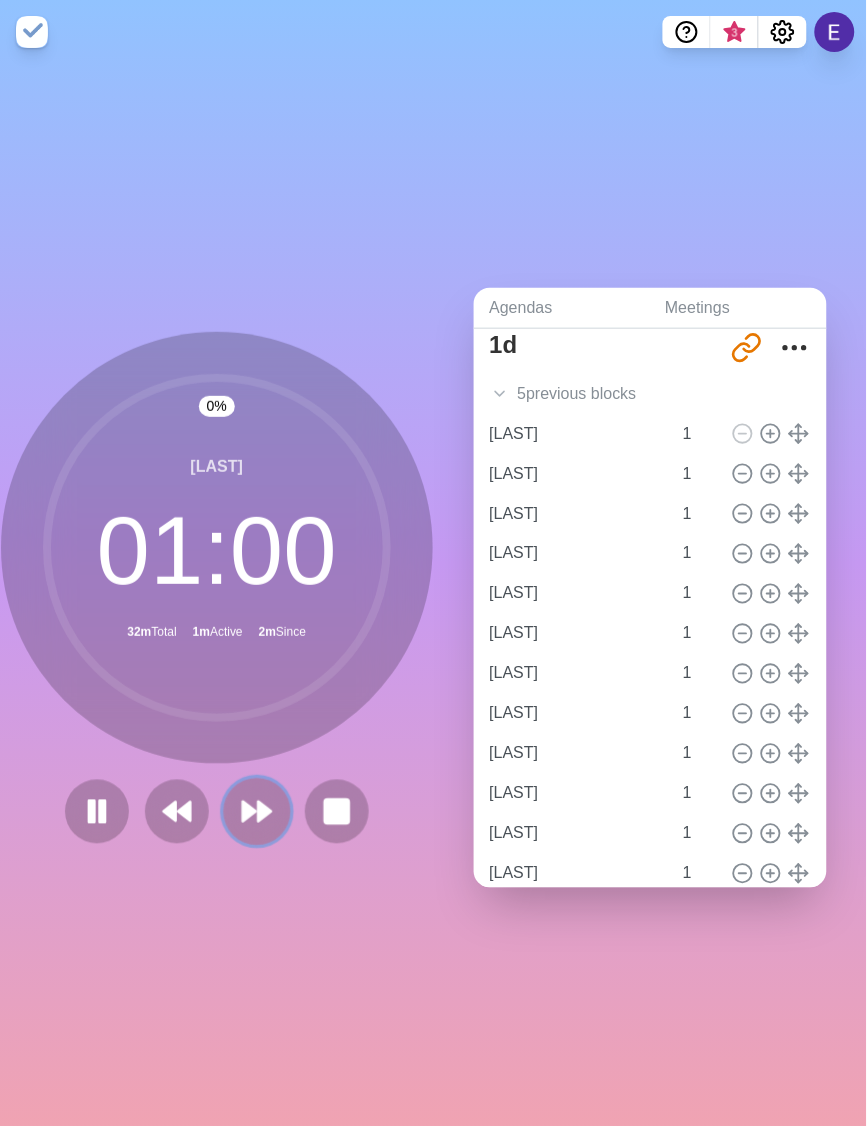 click 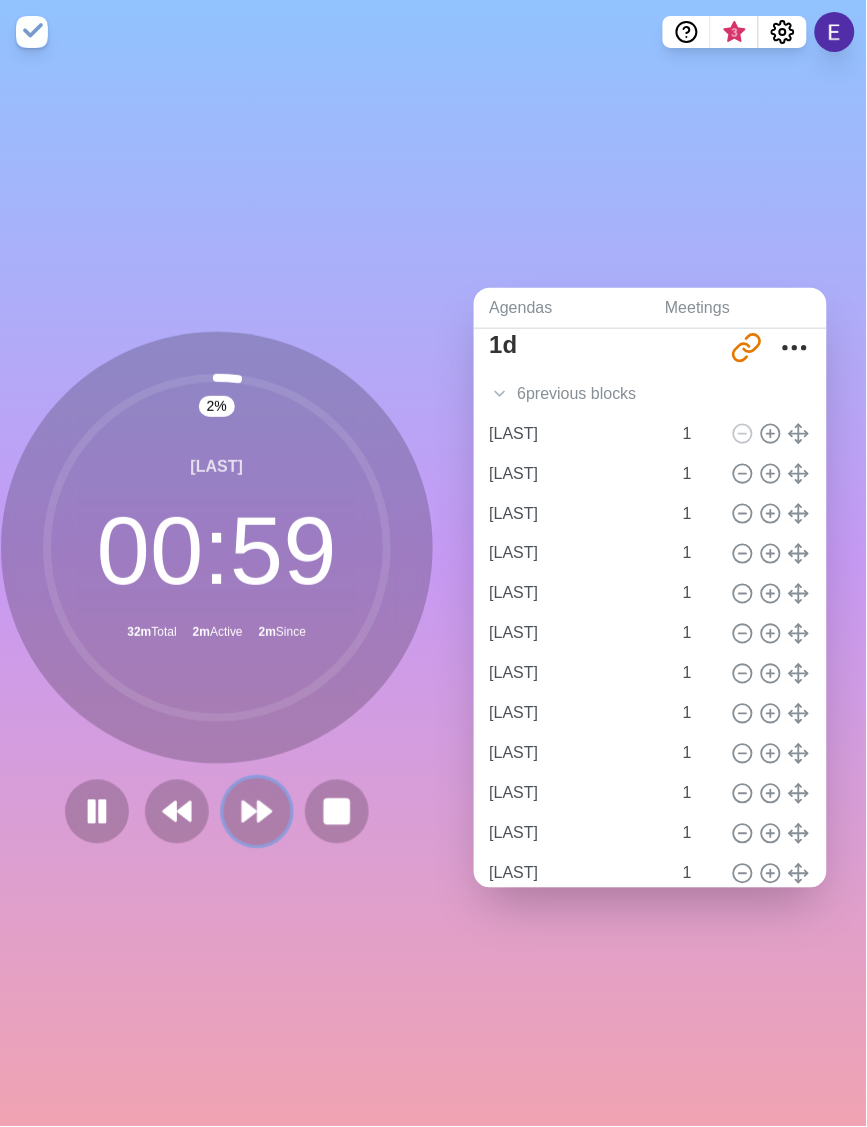 click 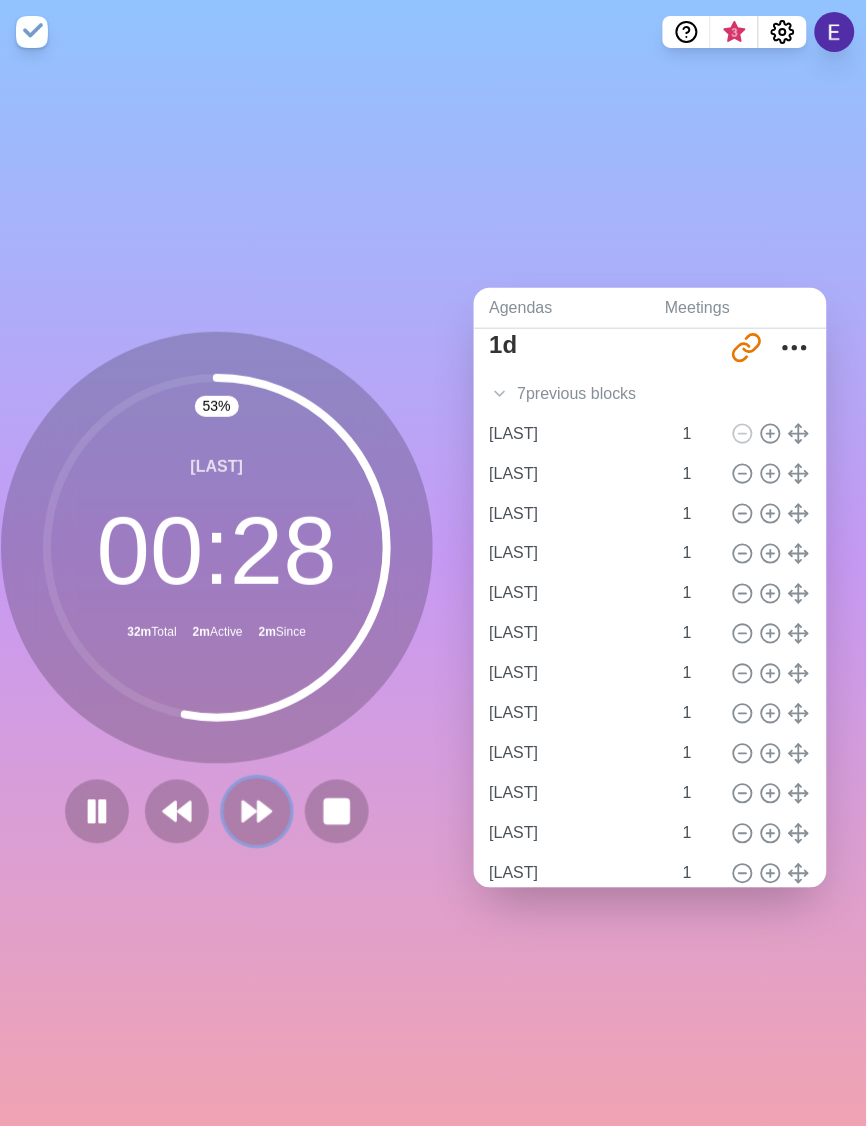 click 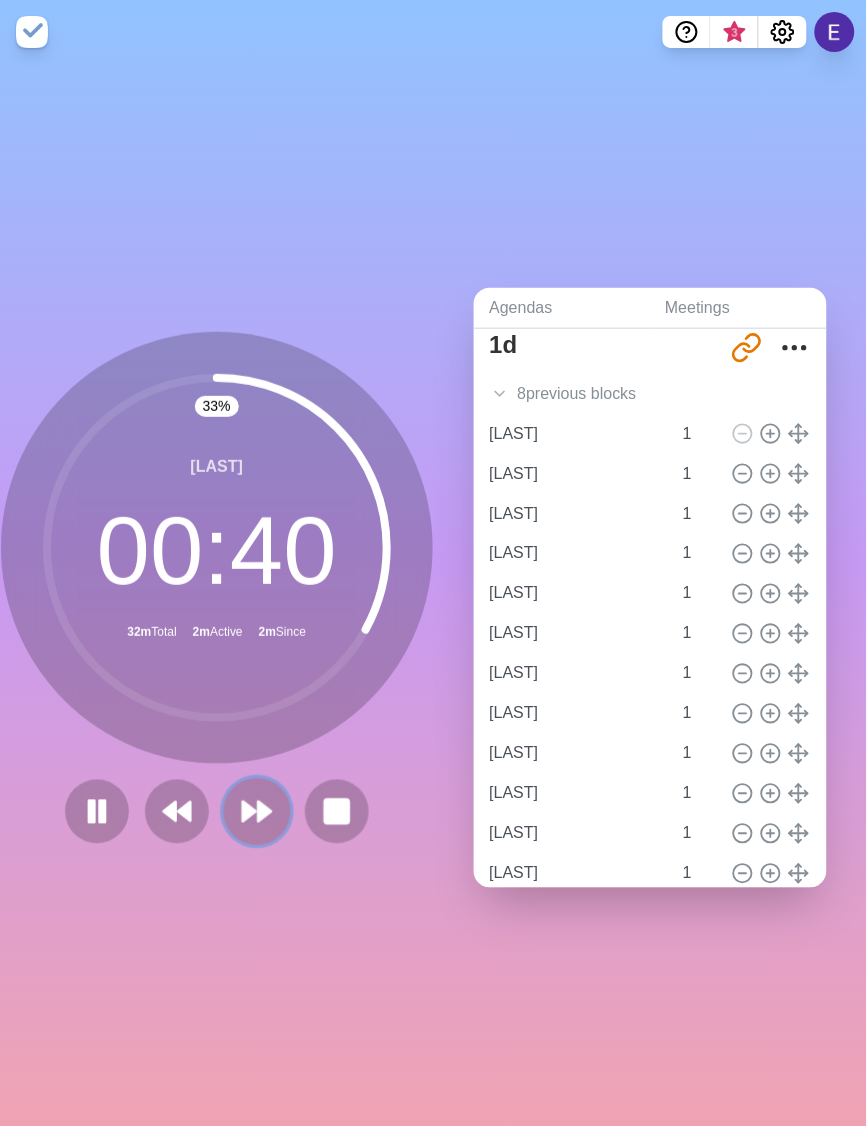 click 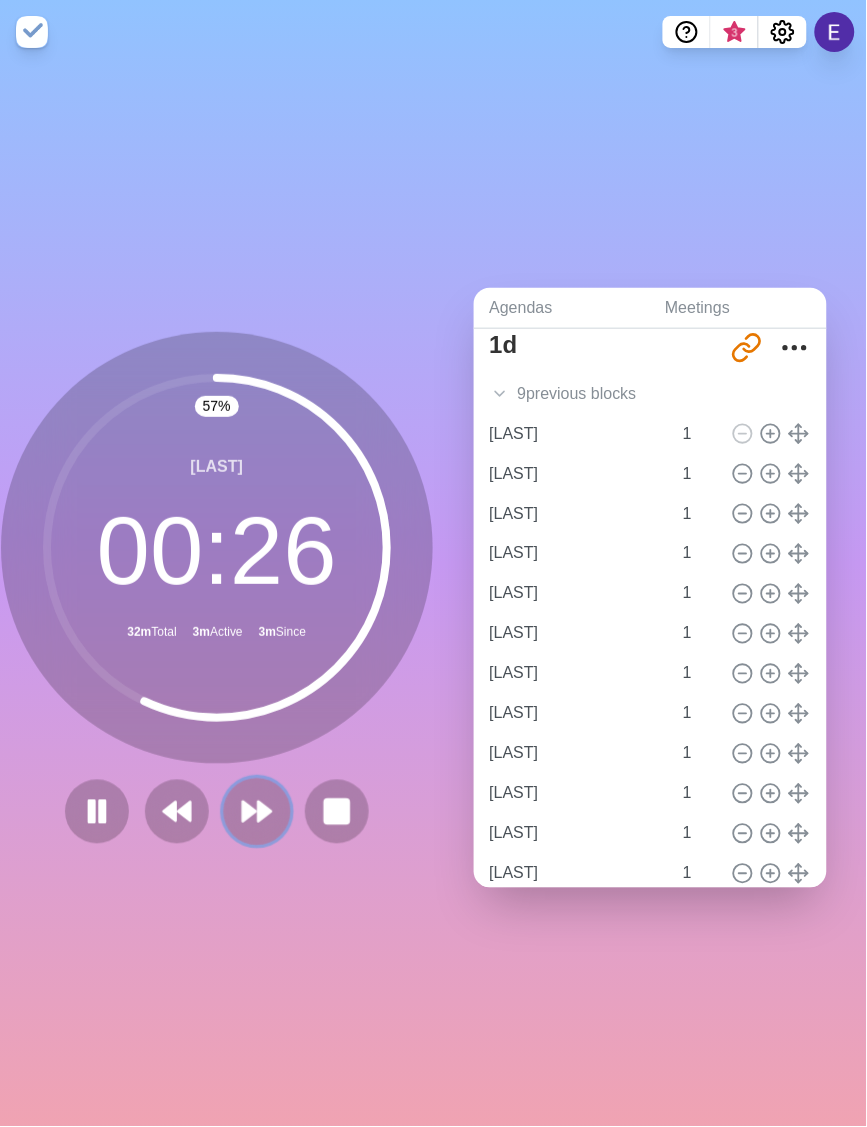 click 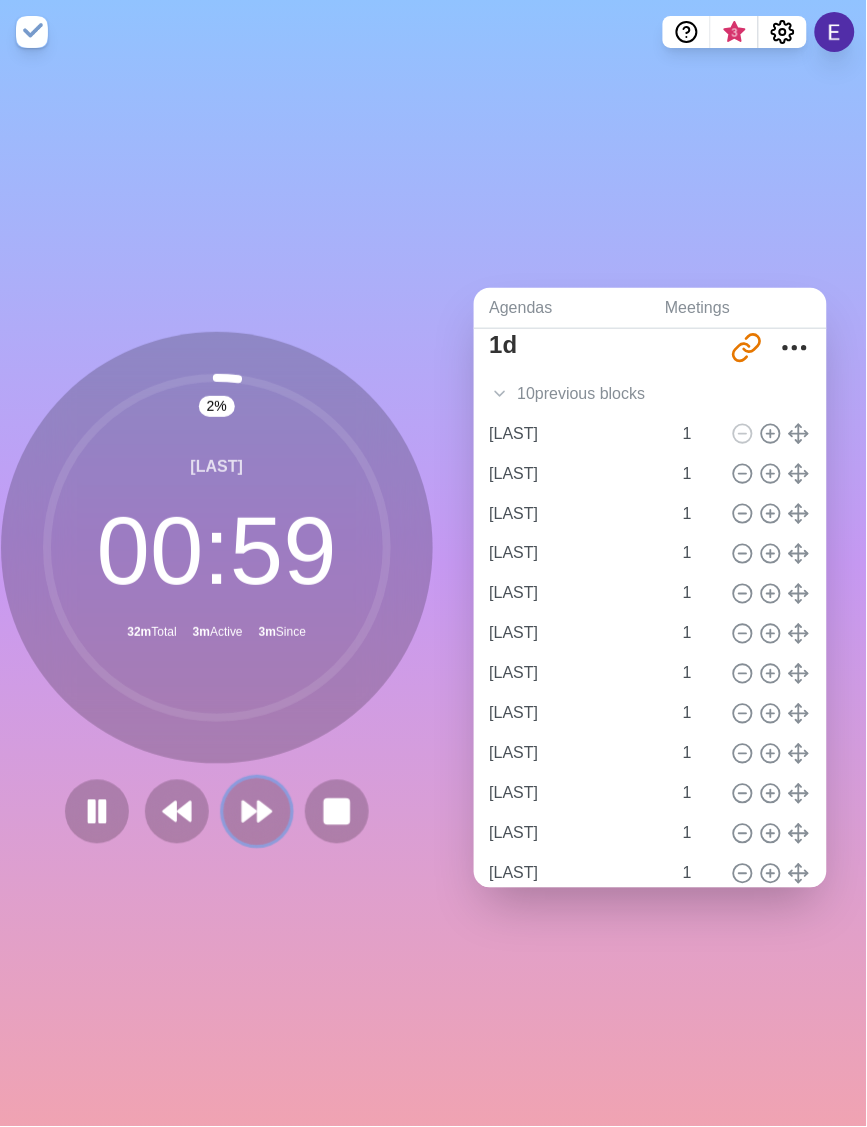 drag, startPoint x: 247, startPoint y: 795, endPoint x: 174, endPoint y: 677, distance: 138.75517 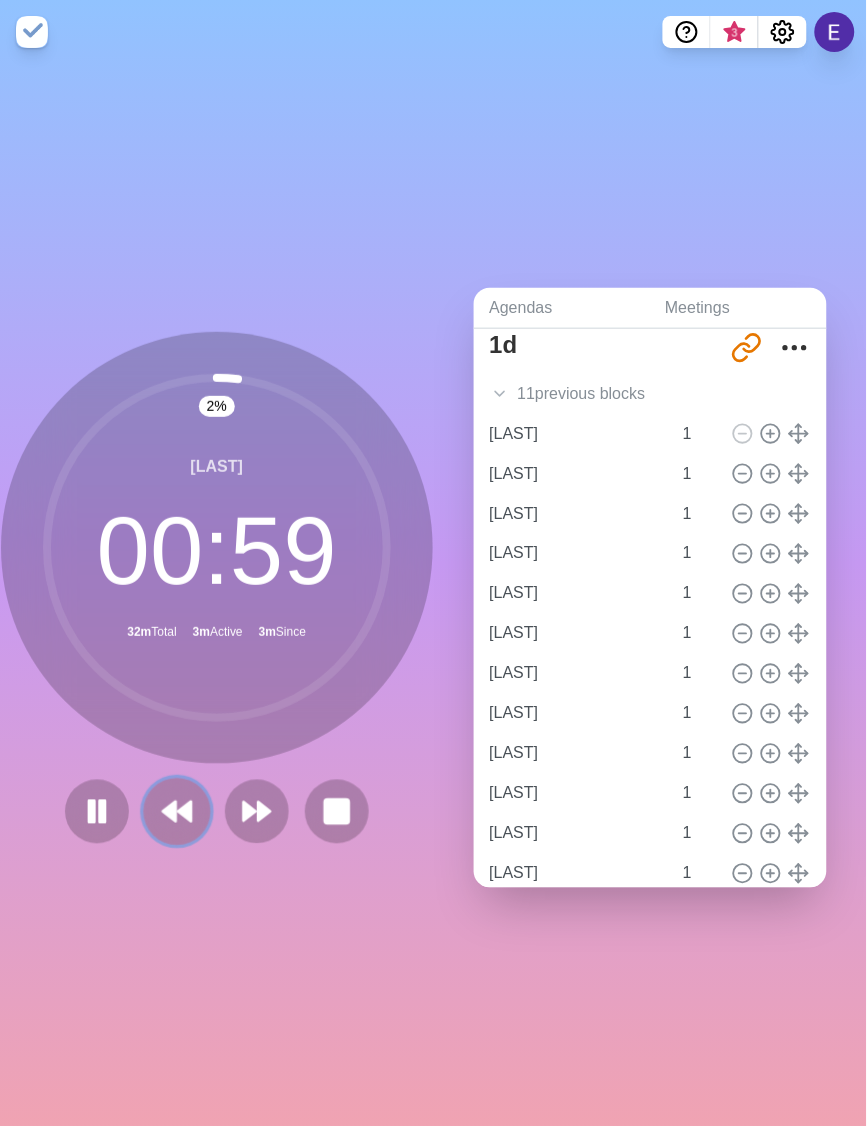 click 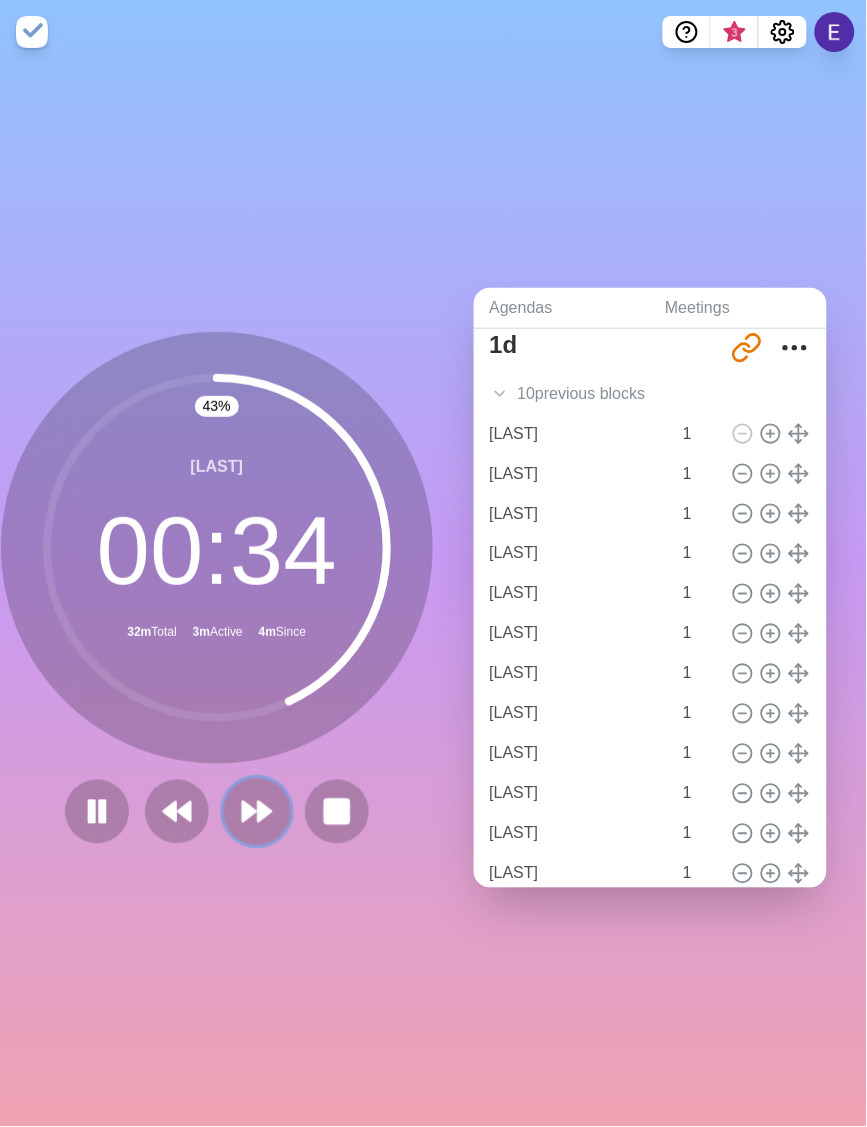 click 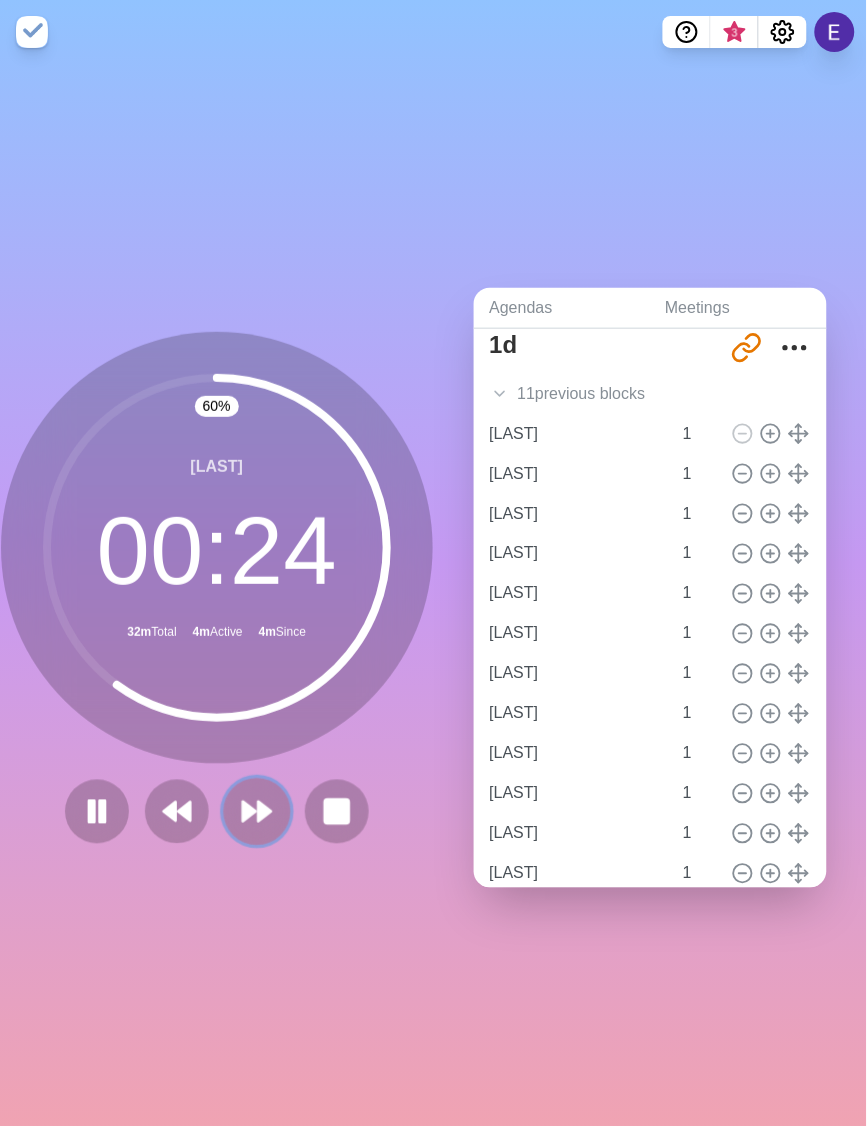 drag, startPoint x: 246, startPoint y: 805, endPoint x: 227, endPoint y: 797, distance: 20.615528 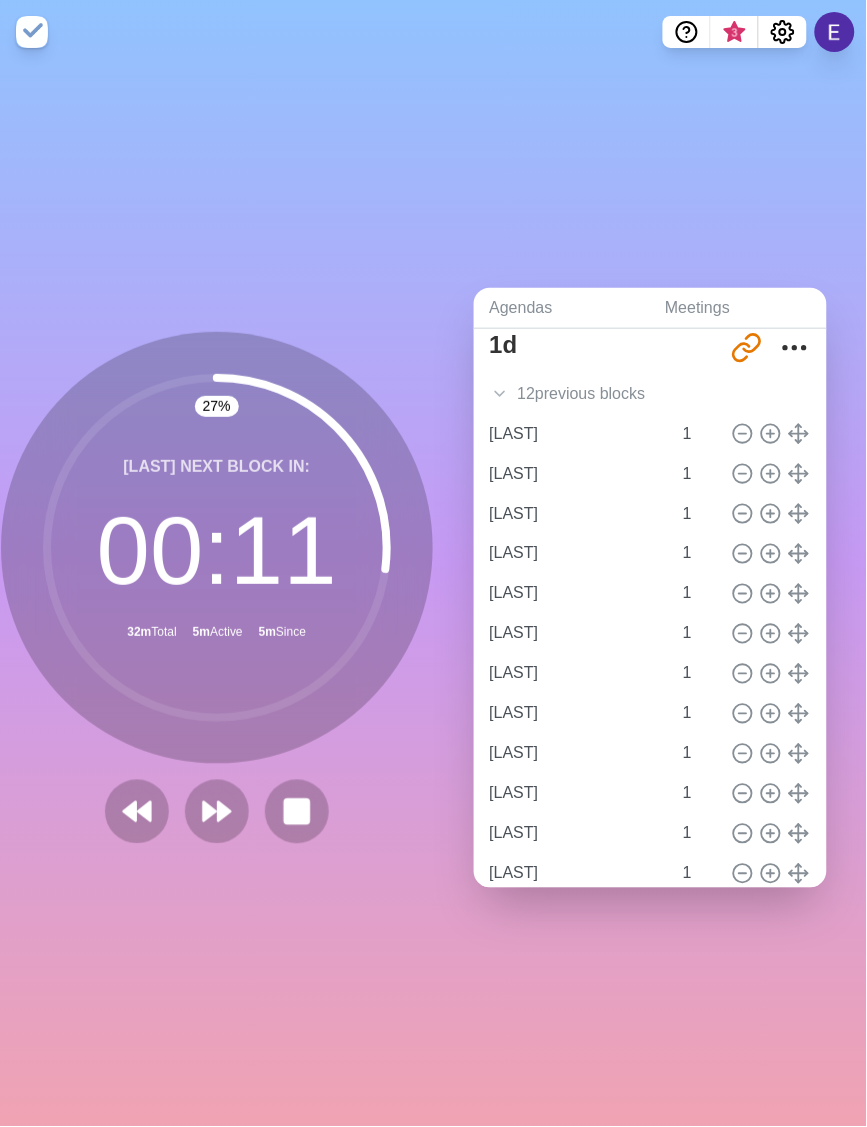 click at bounding box center [217, 812] 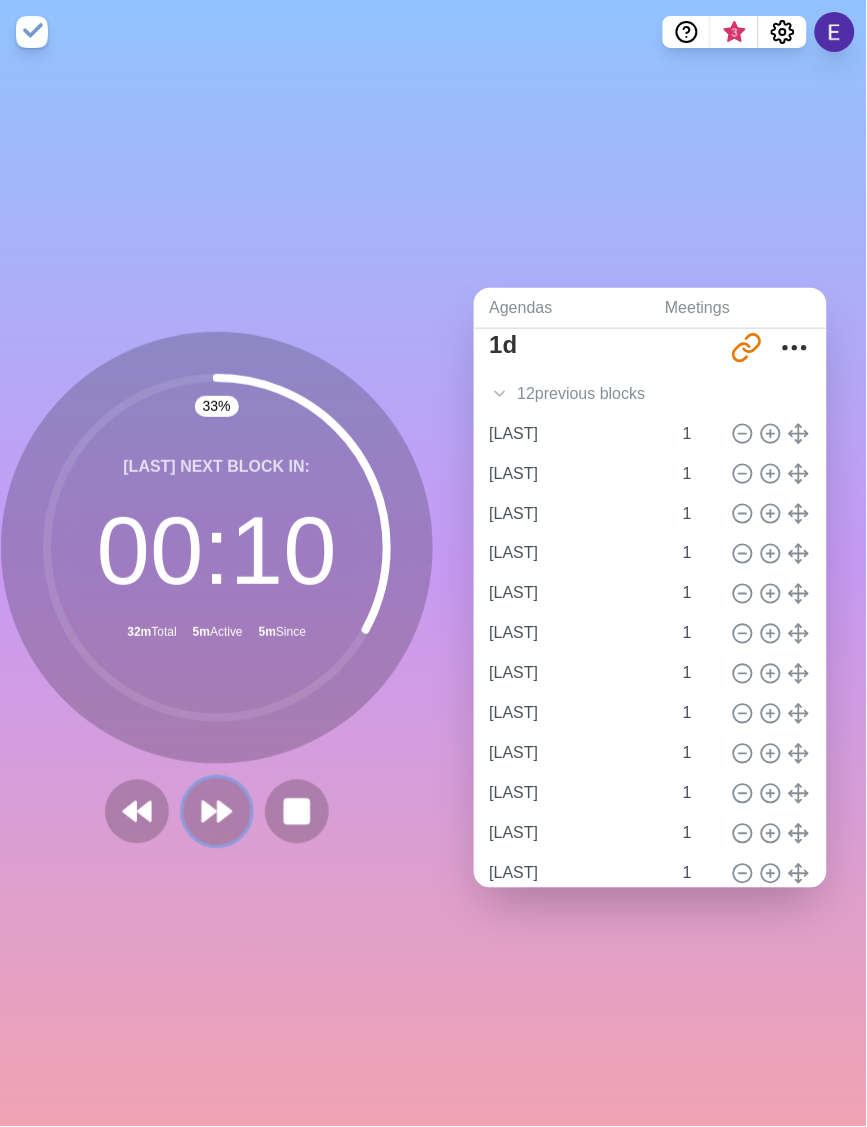 drag, startPoint x: 216, startPoint y: 792, endPoint x: 202, endPoint y: 768, distance: 27.784887 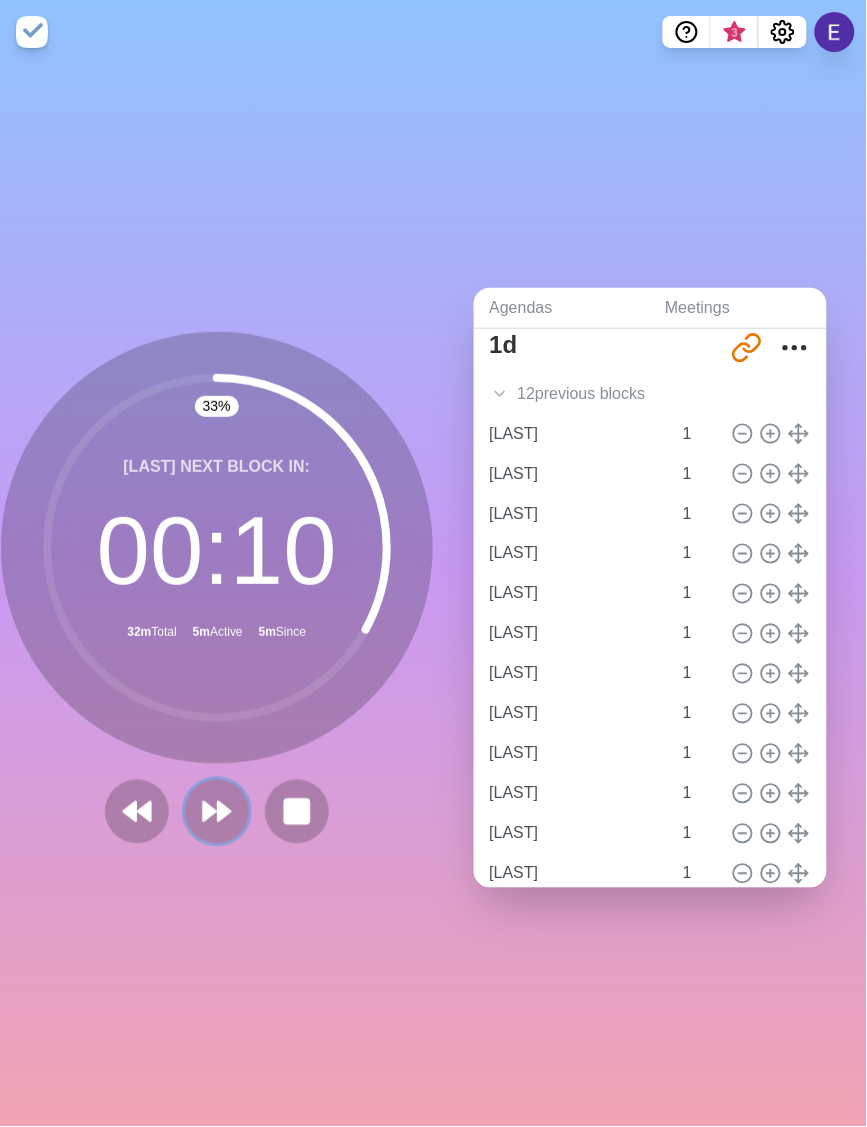 click 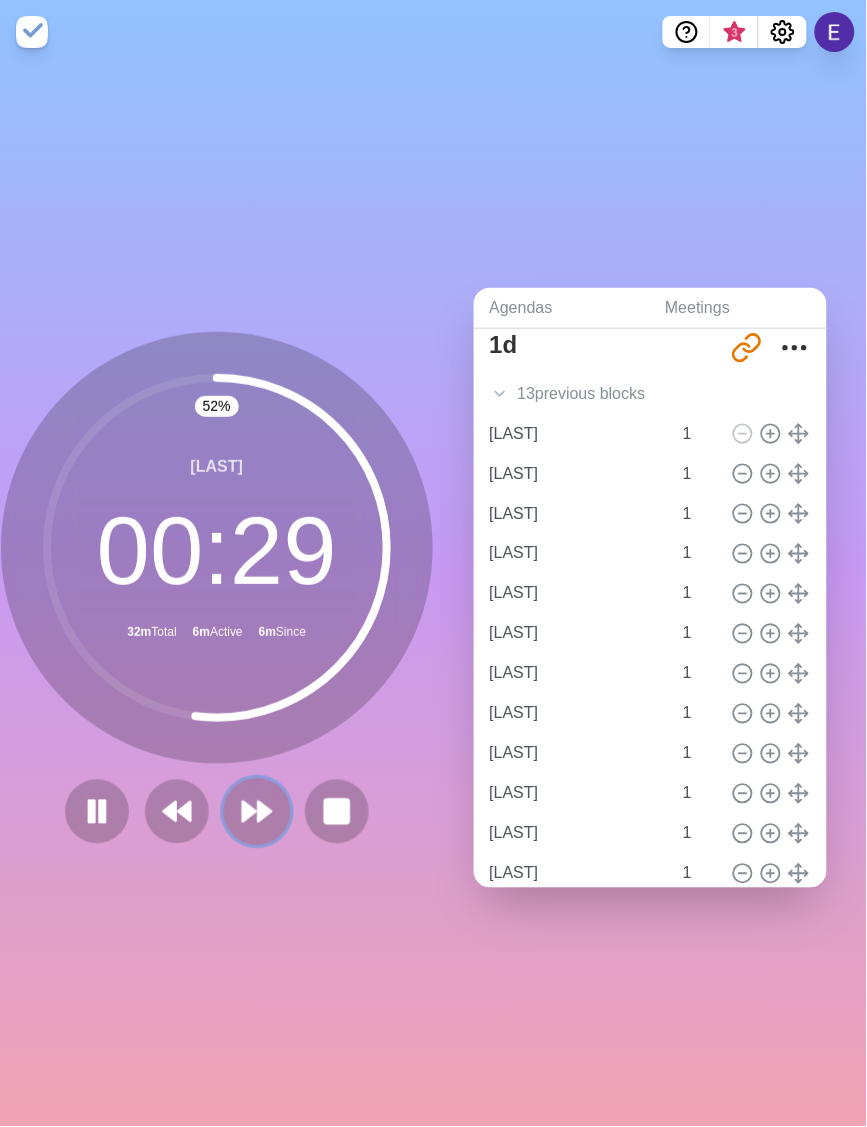 click 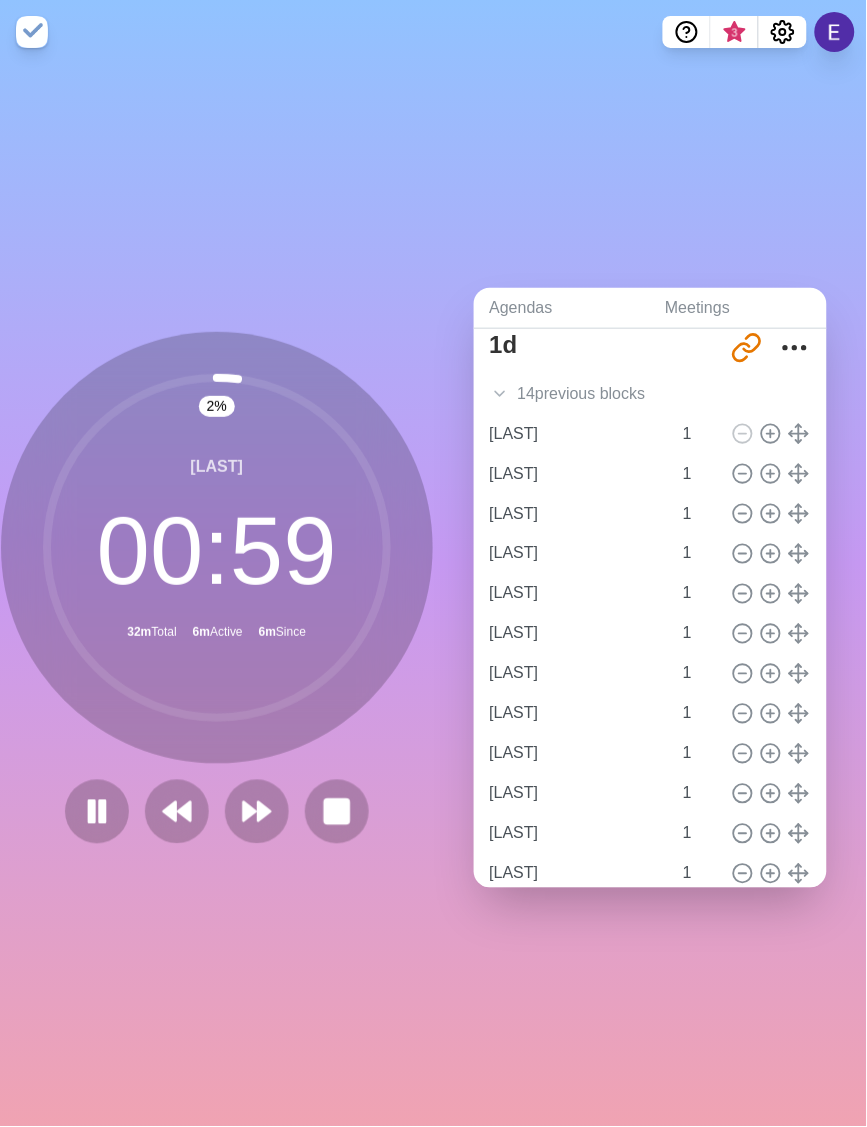 drag, startPoint x: 243, startPoint y: 814, endPoint x: 226, endPoint y: 887, distance: 74.953316 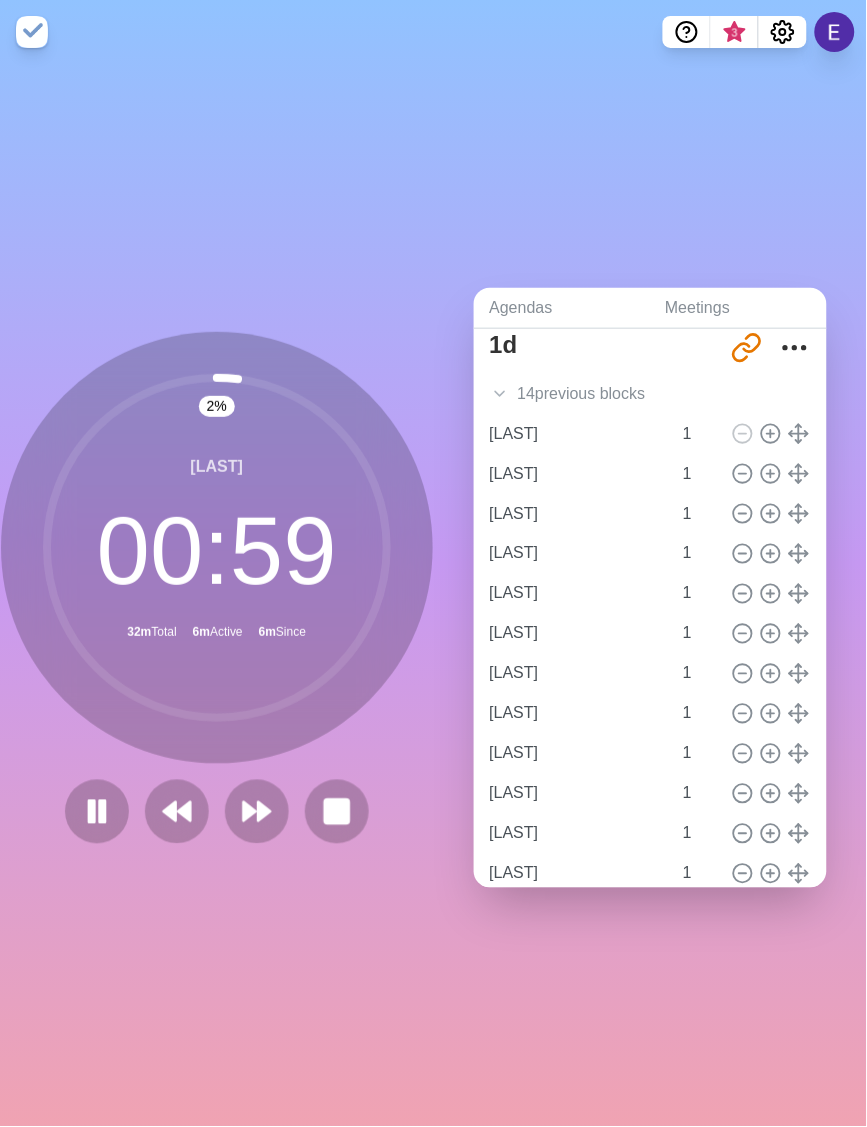 click on "2 %   [LAST]     00 : 59   32m
Total   6m
Active   6m
Since" at bounding box center (217, 595) 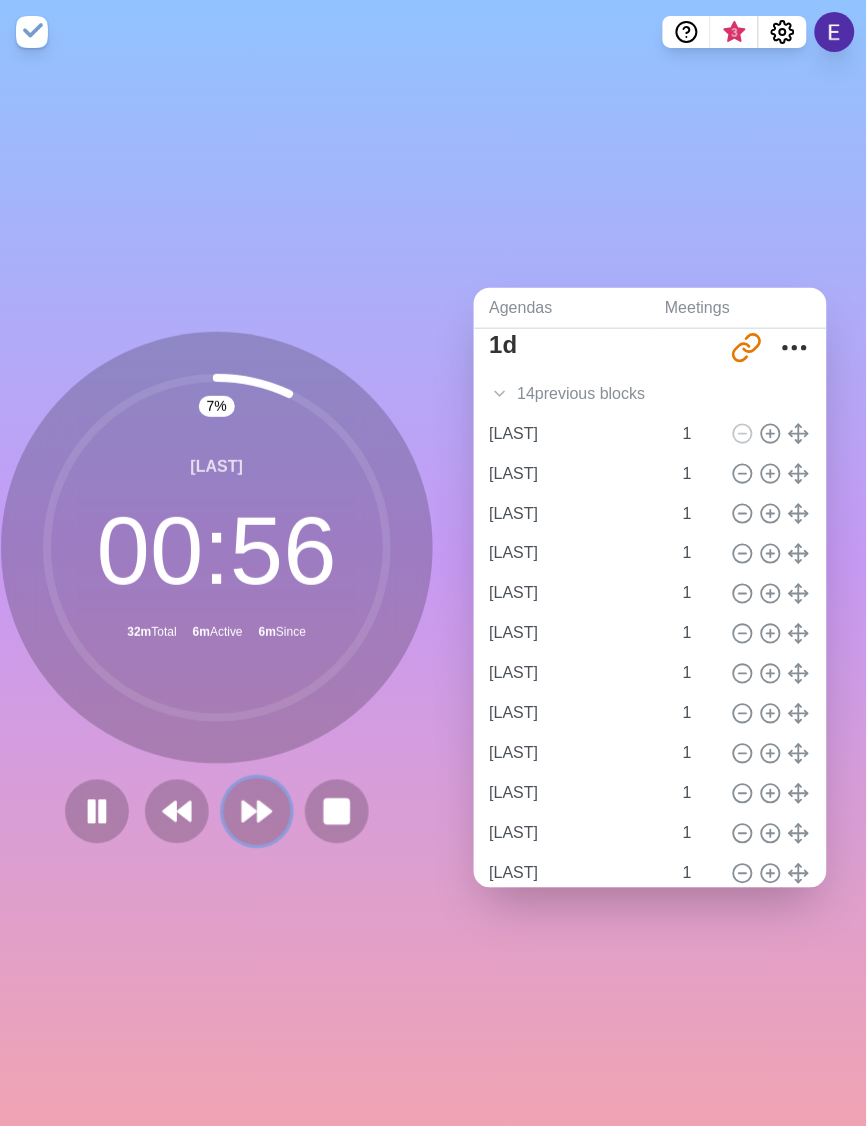 click 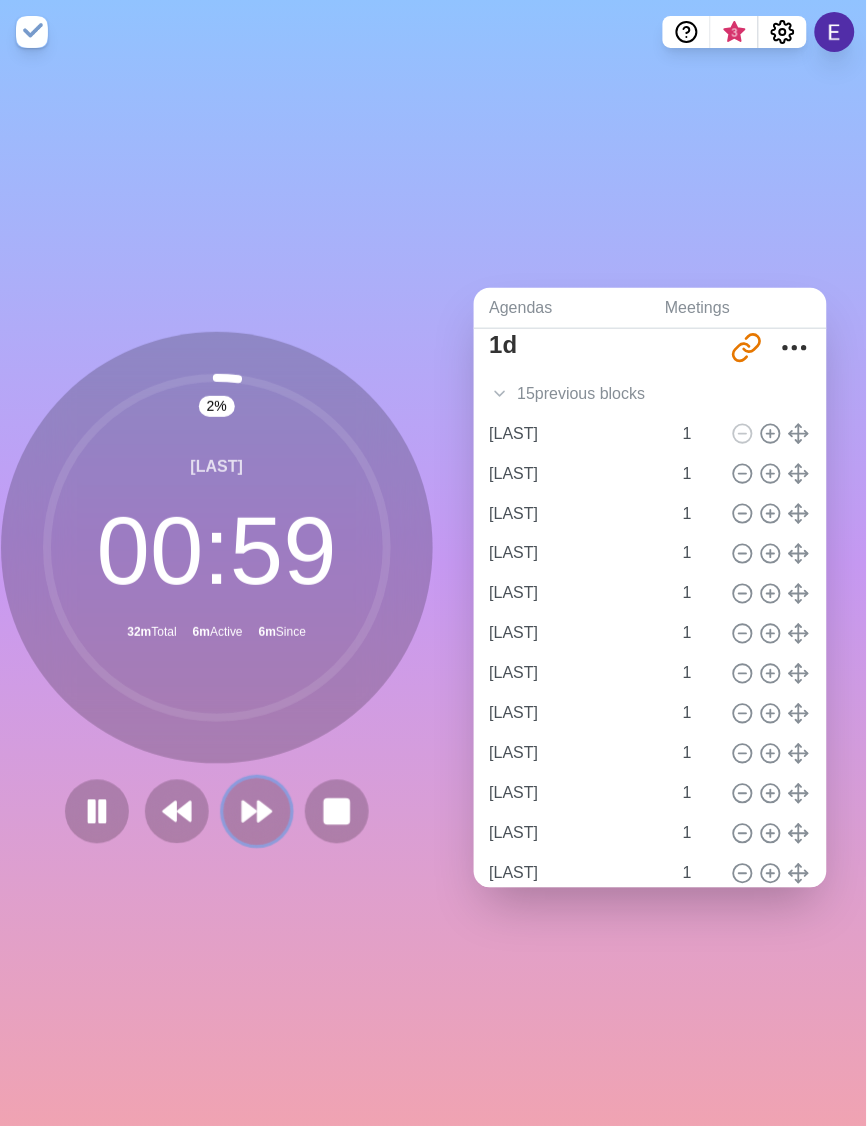 click 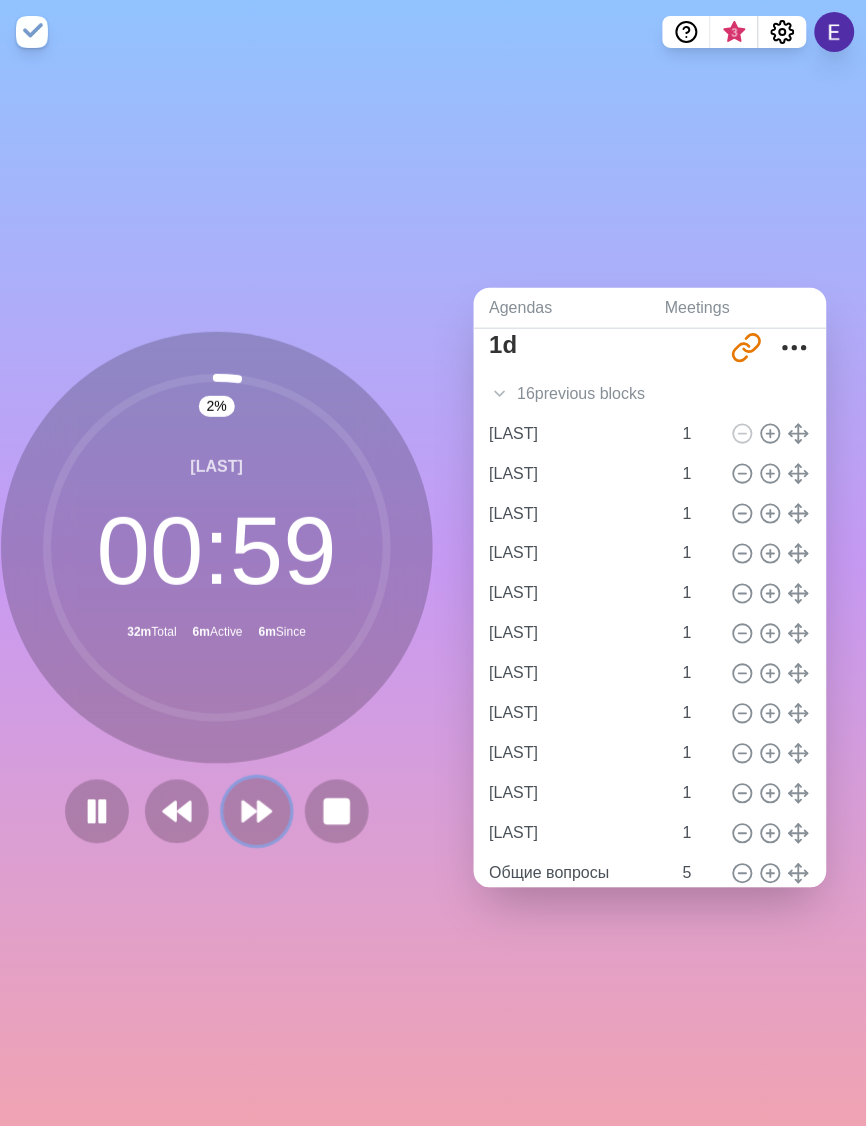 click 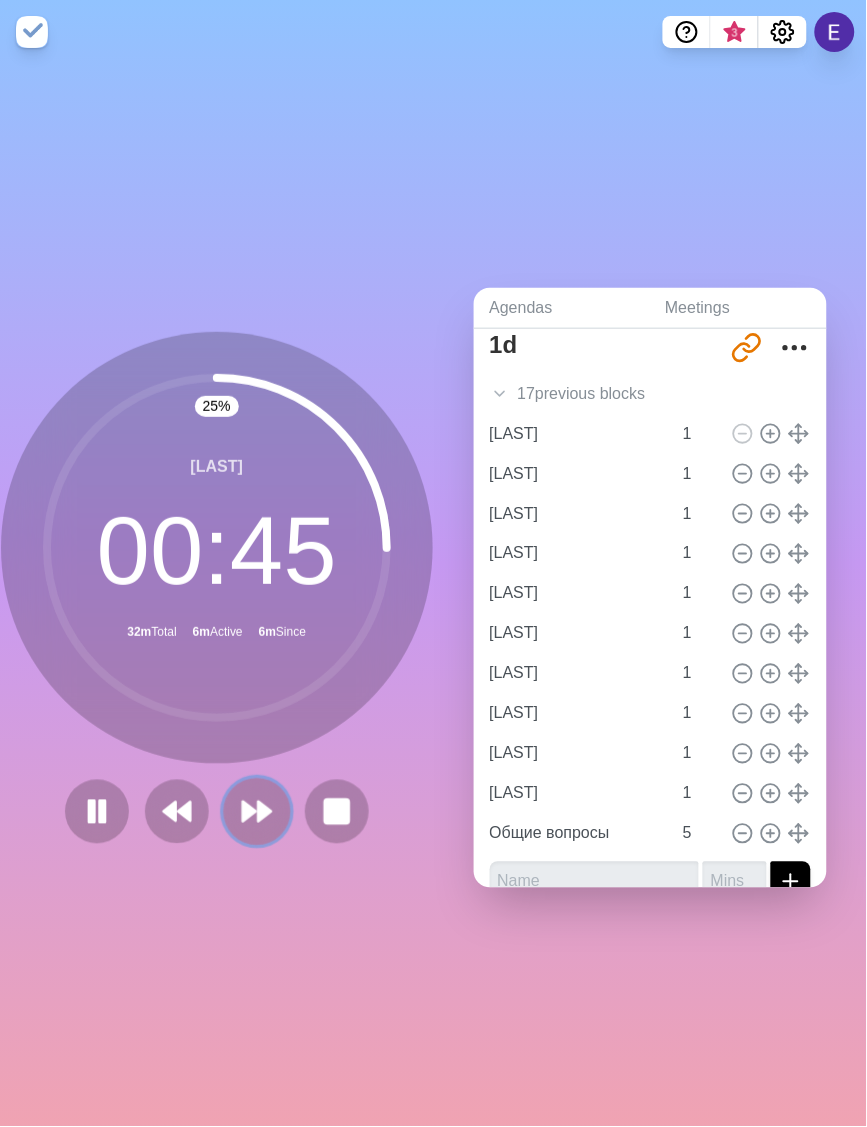 click 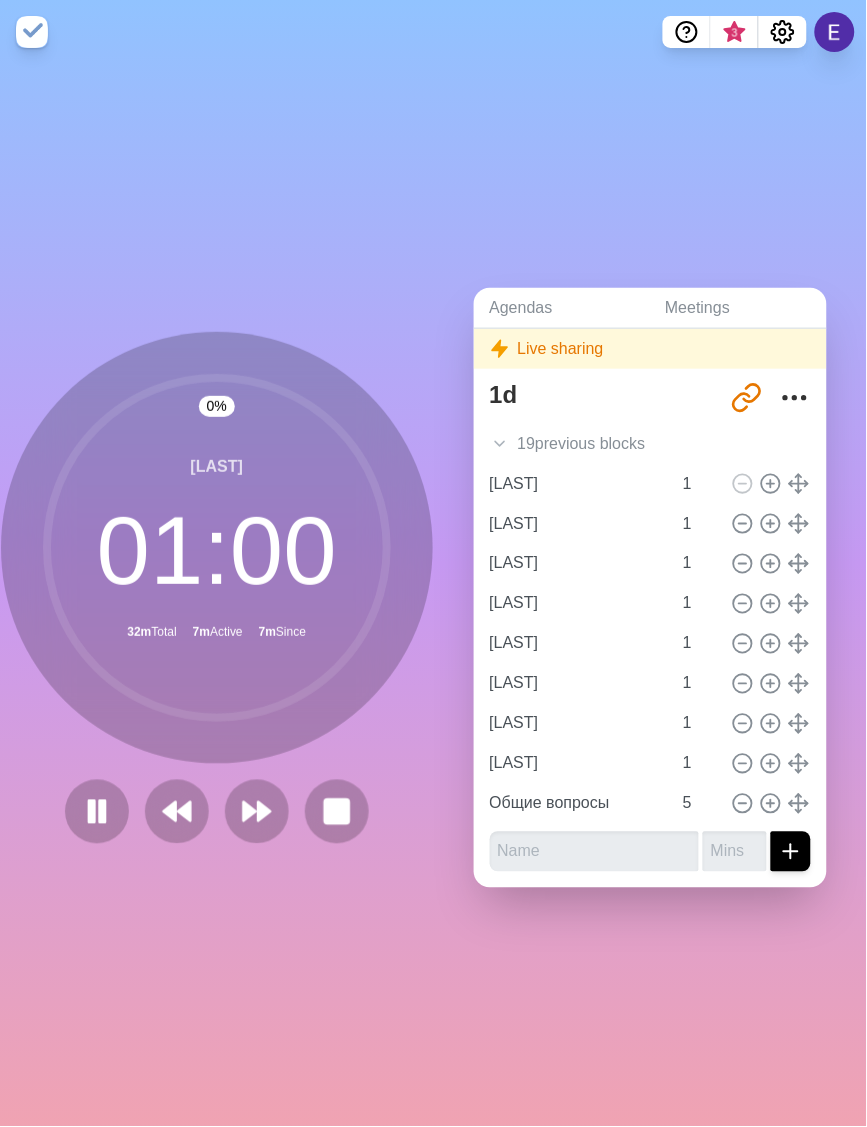 scroll, scrollTop: 54, scrollLeft: 0, axis: vertical 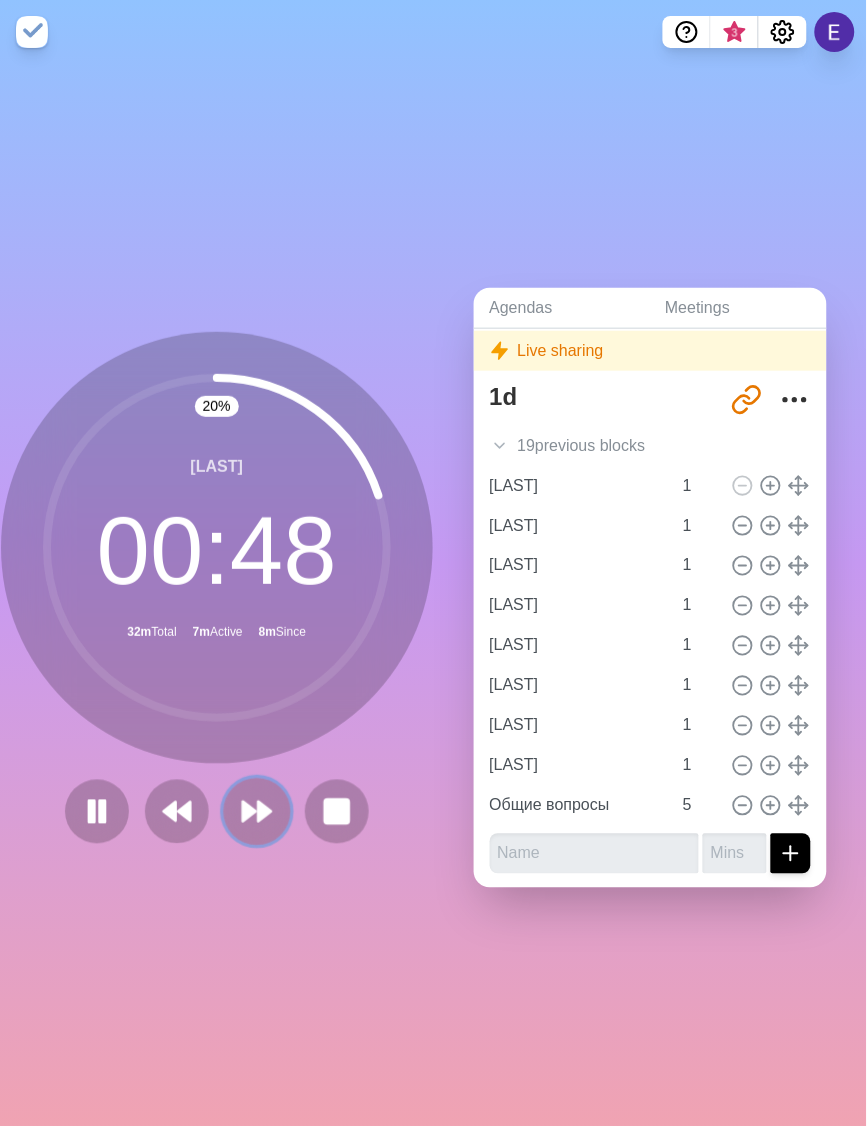 click 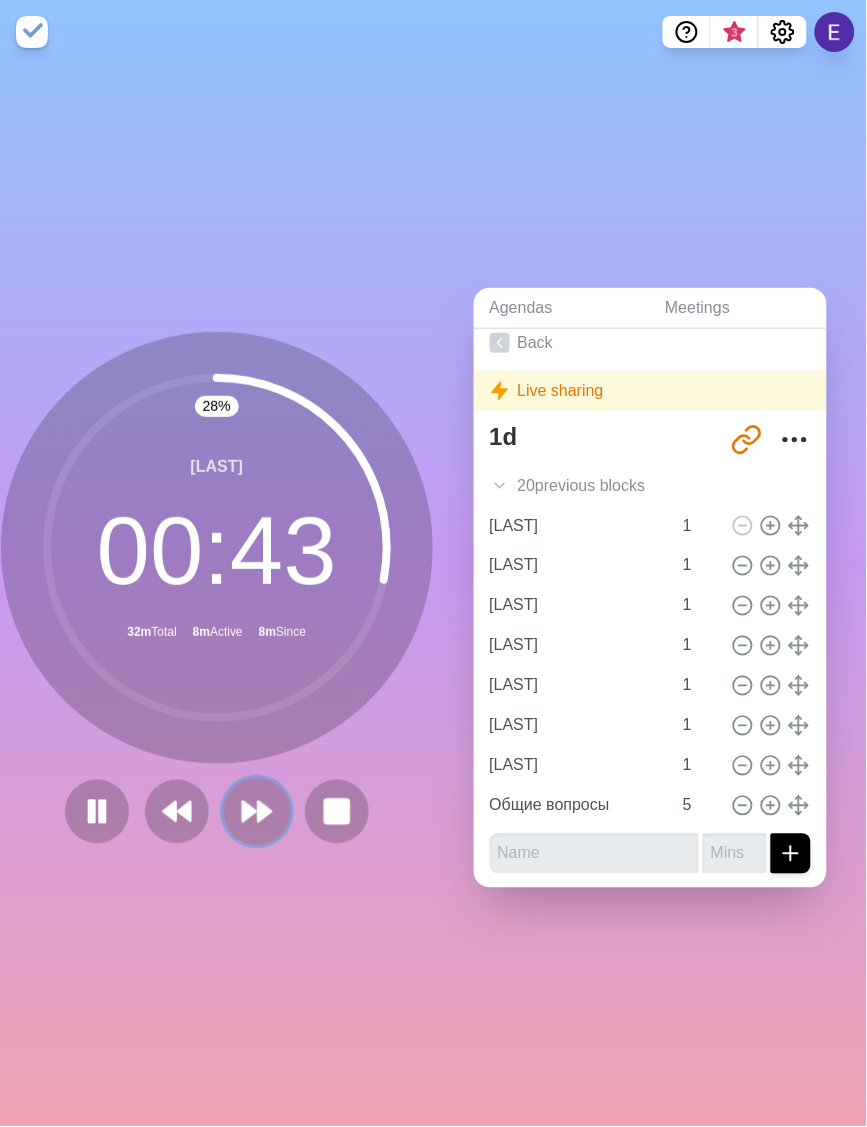 click at bounding box center [256, 811] 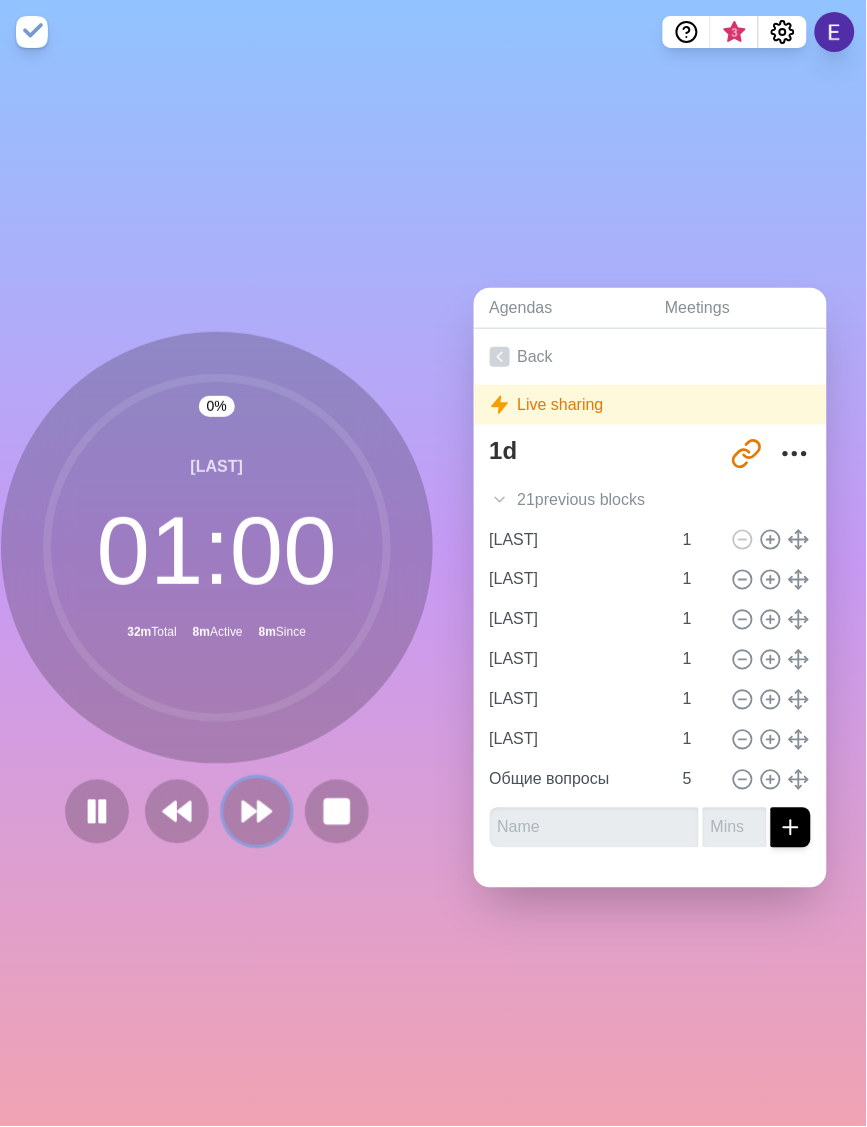 scroll, scrollTop: 0, scrollLeft: 0, axis: both 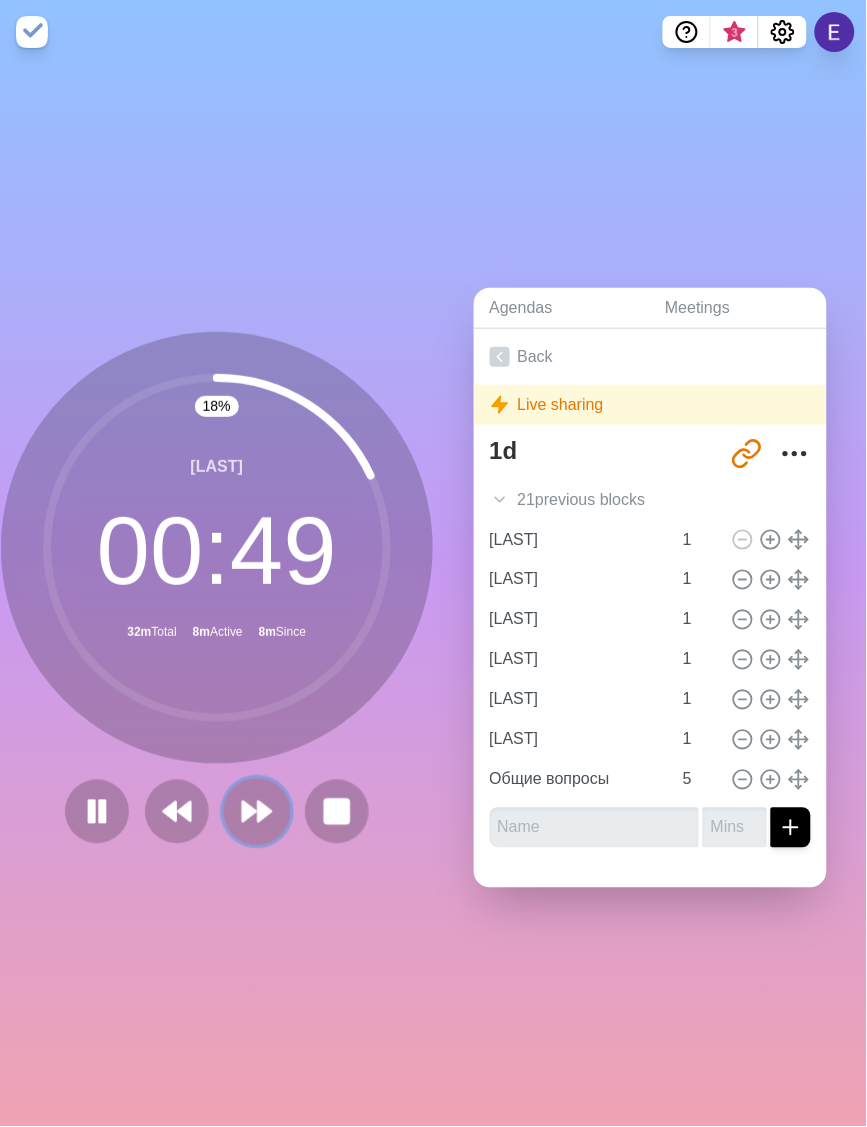 click 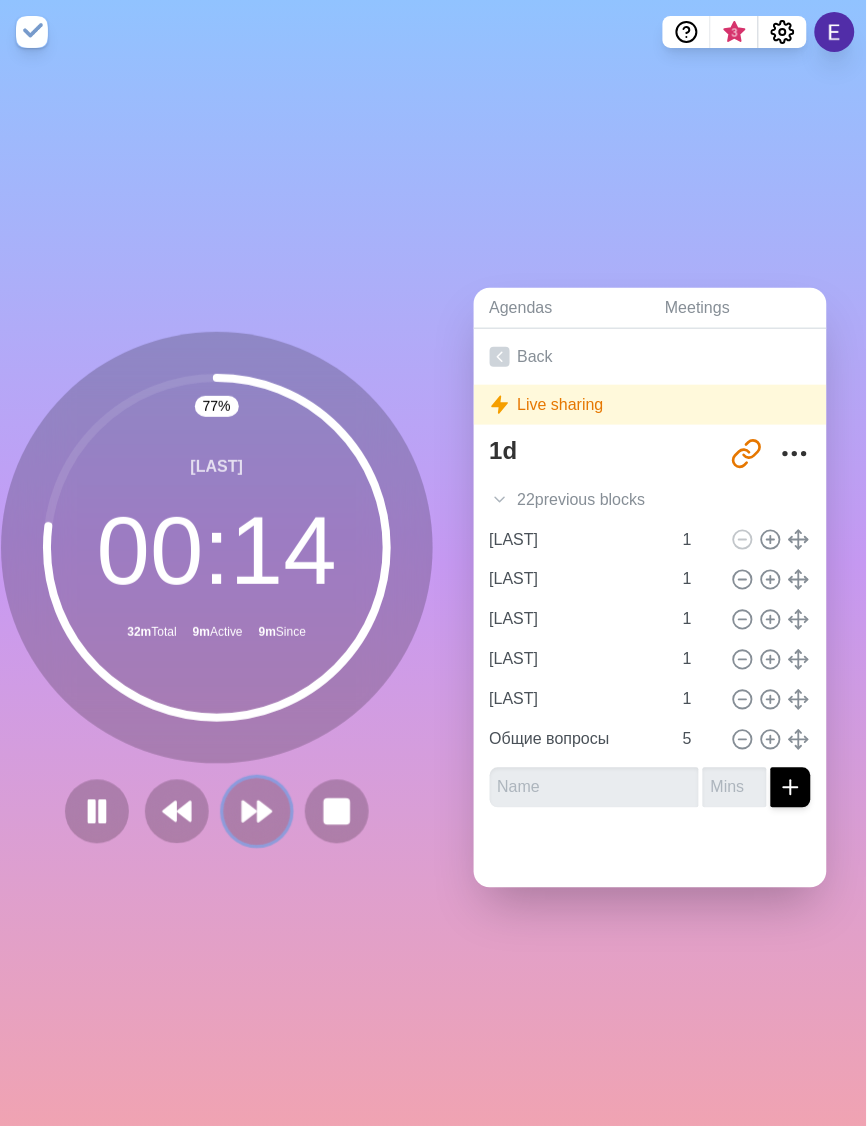click 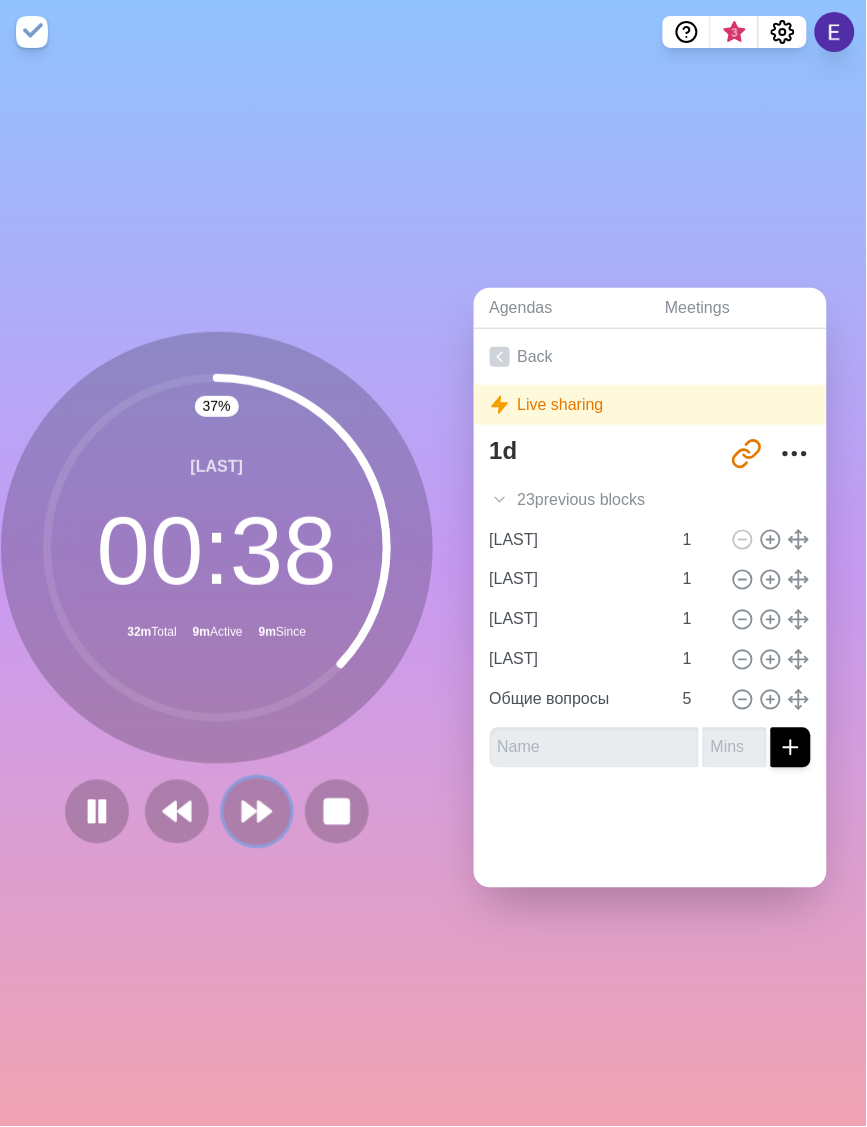 click 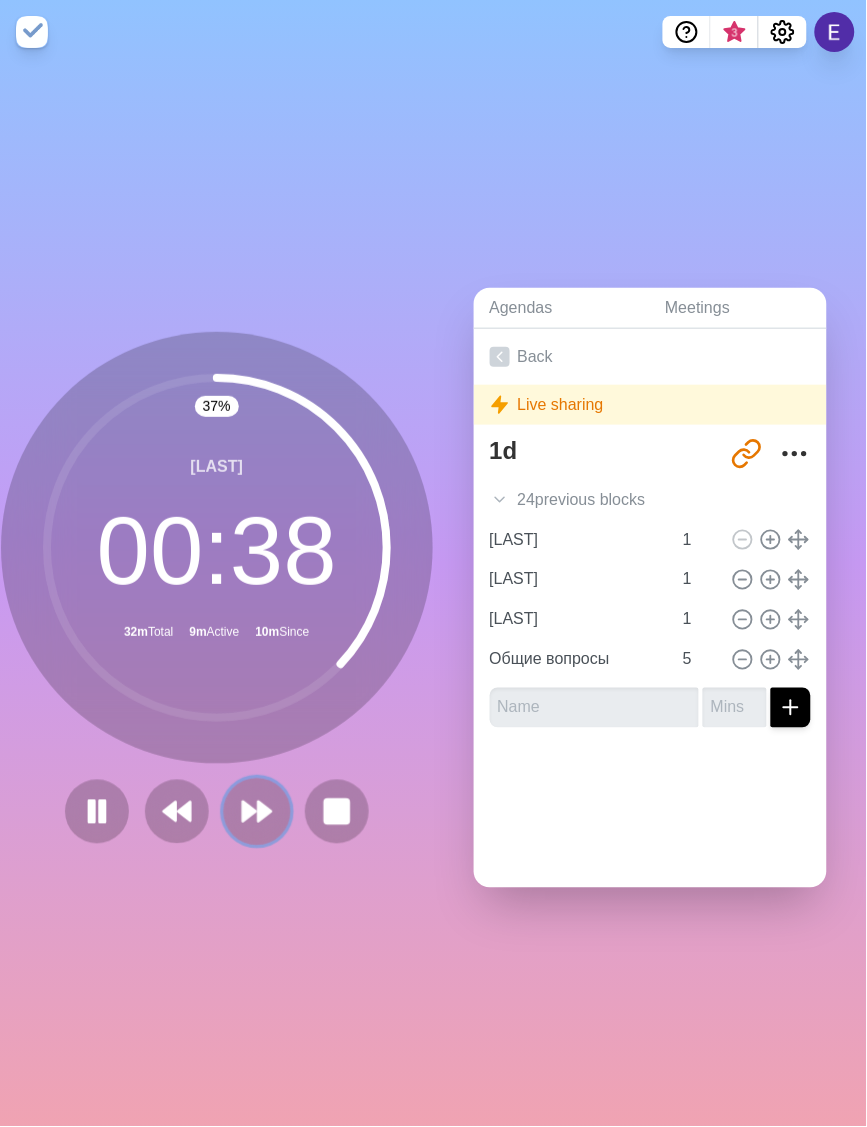 click 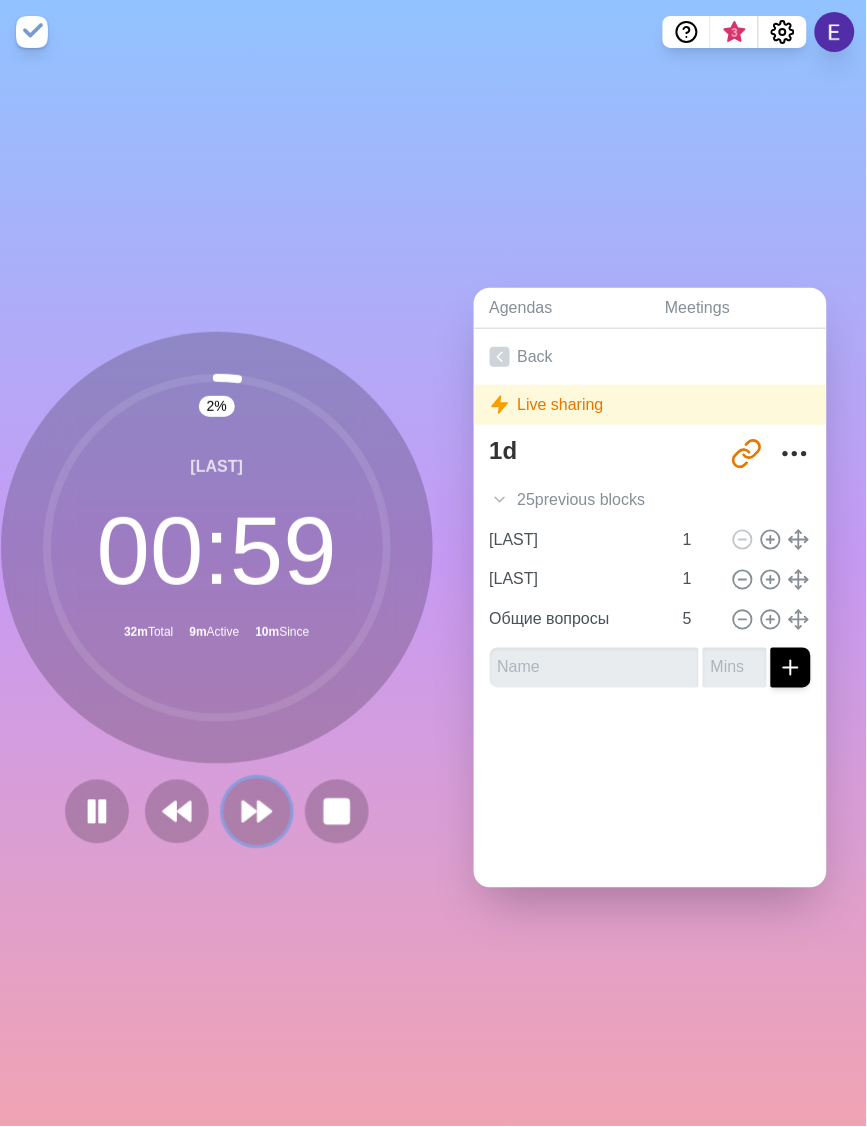 click 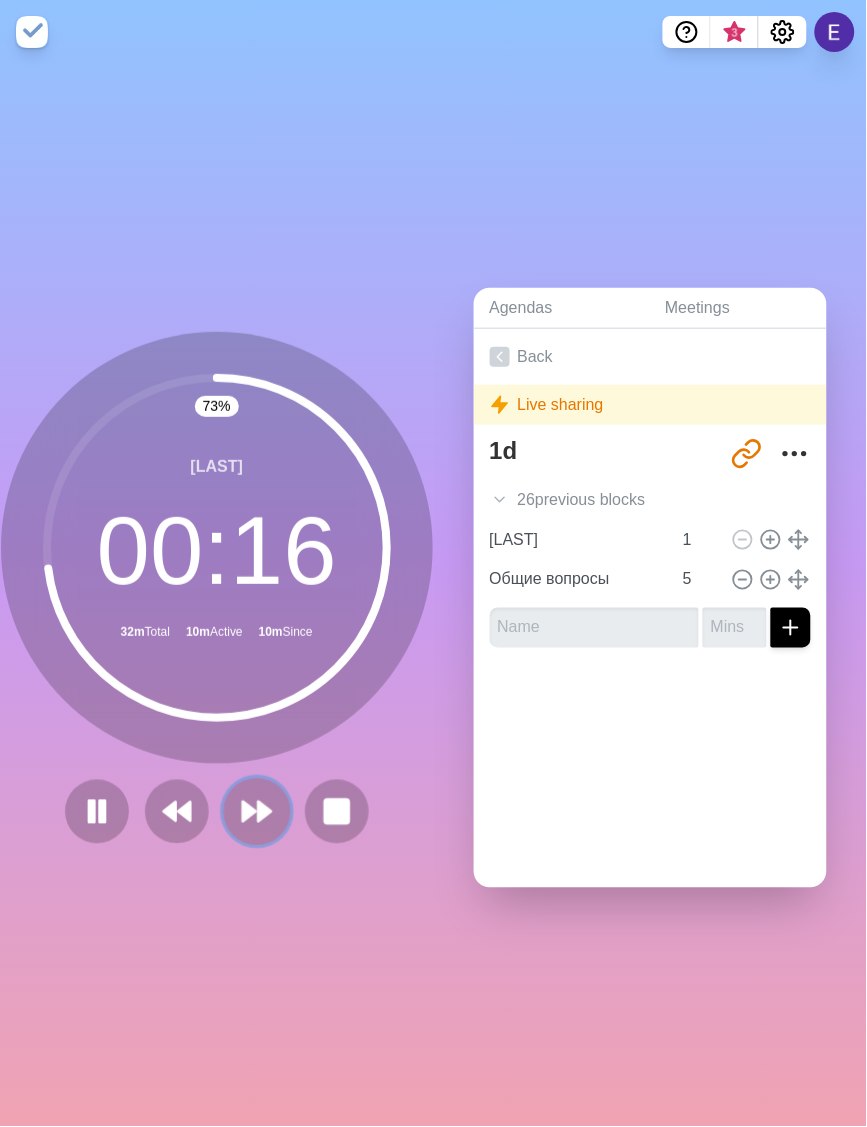 drag, startPoint x: 244, startPoint y: 800, endPoint x: 234, endPoint y: 803, distance: 10.440307 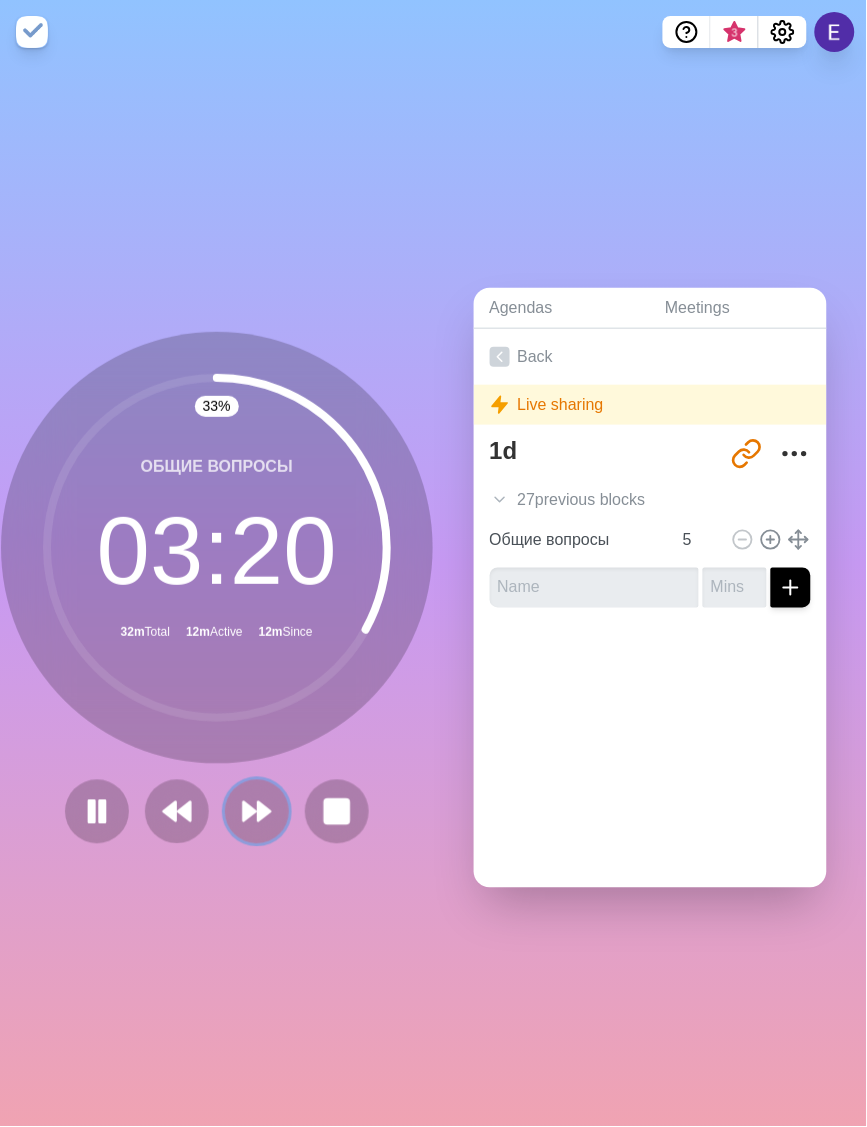 type 